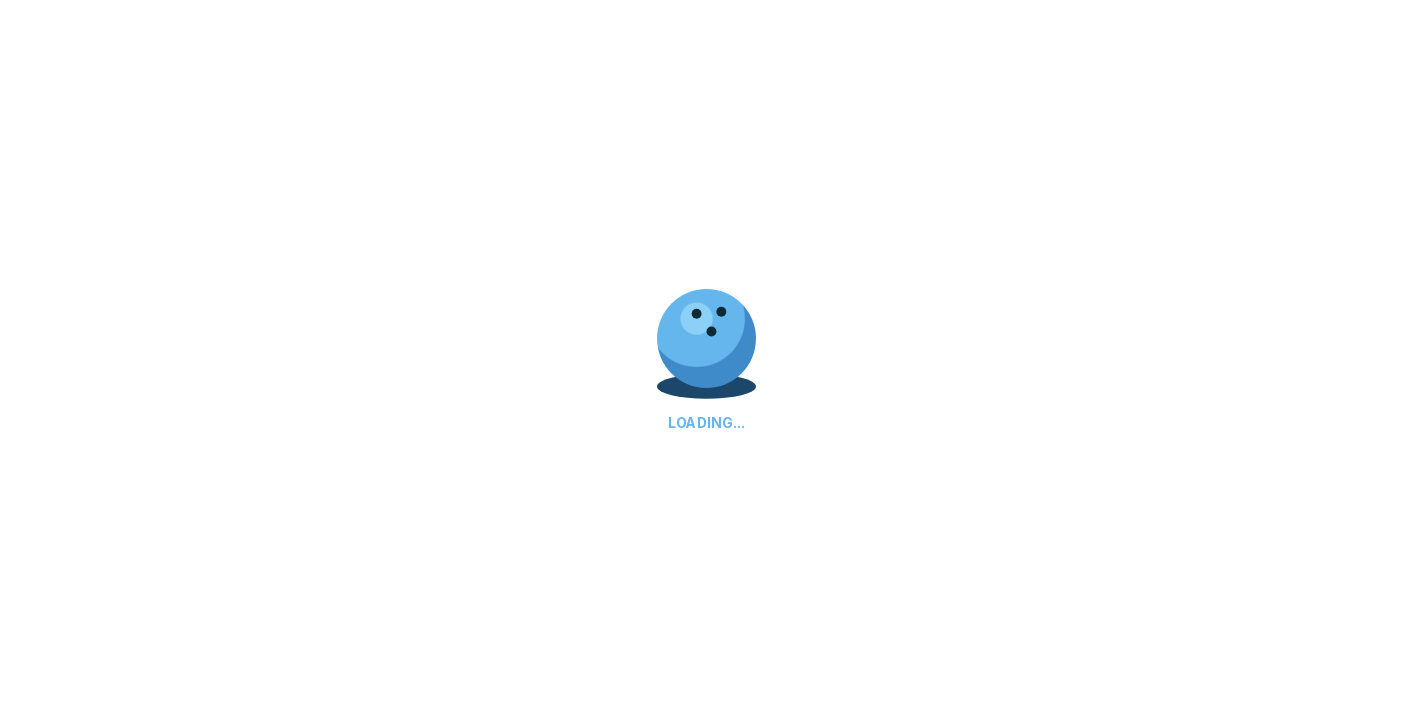 scroll, scrollTop: 0, scrollLeft: 0, axis: both 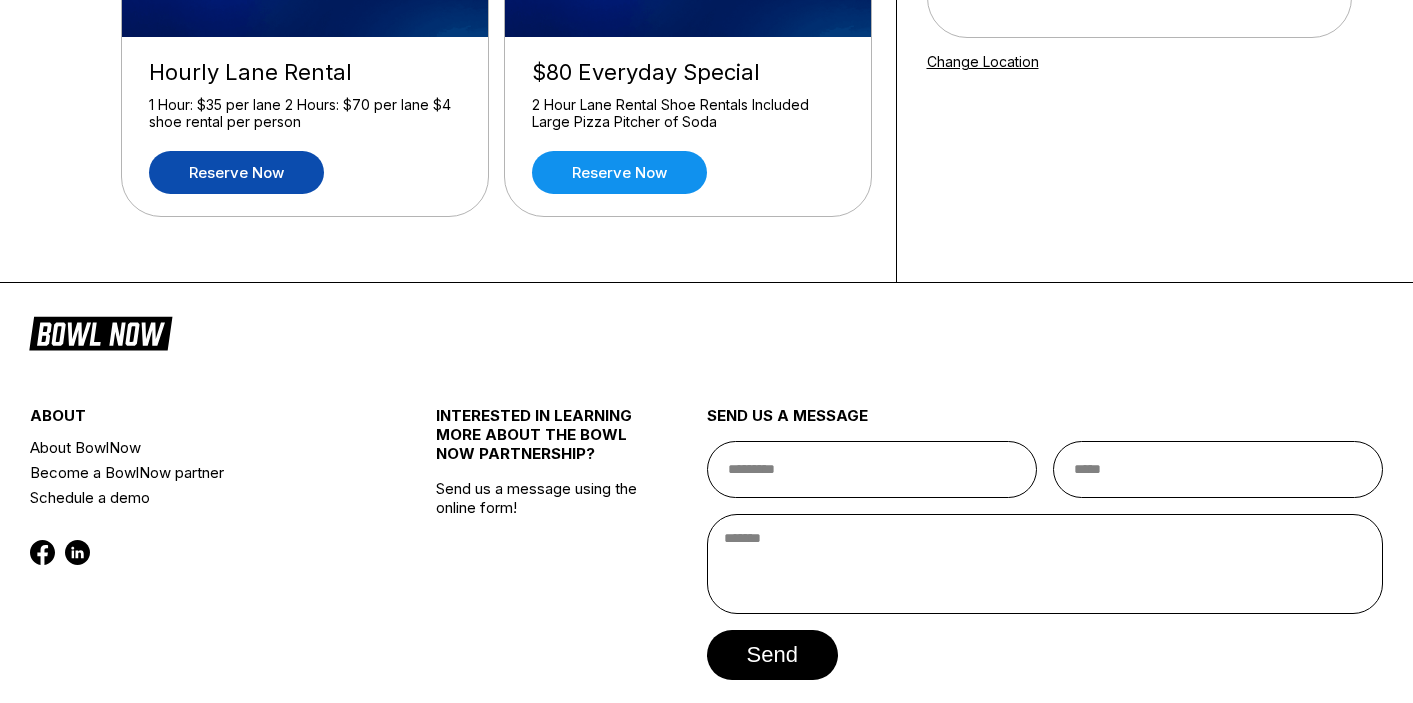 click on "Reserve now" at bounding box center [236, 172] 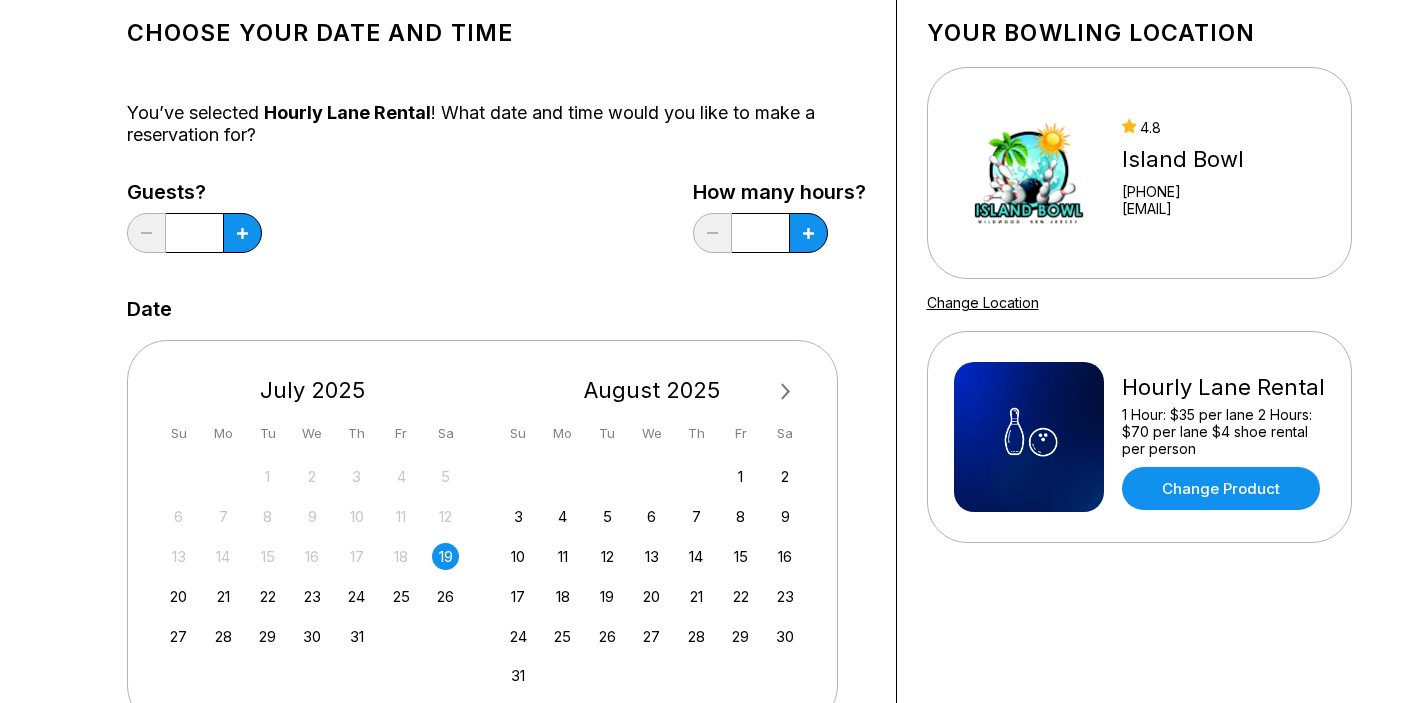 scroll, scrollTop: 120, scrollLeft: 0, axis: vertical 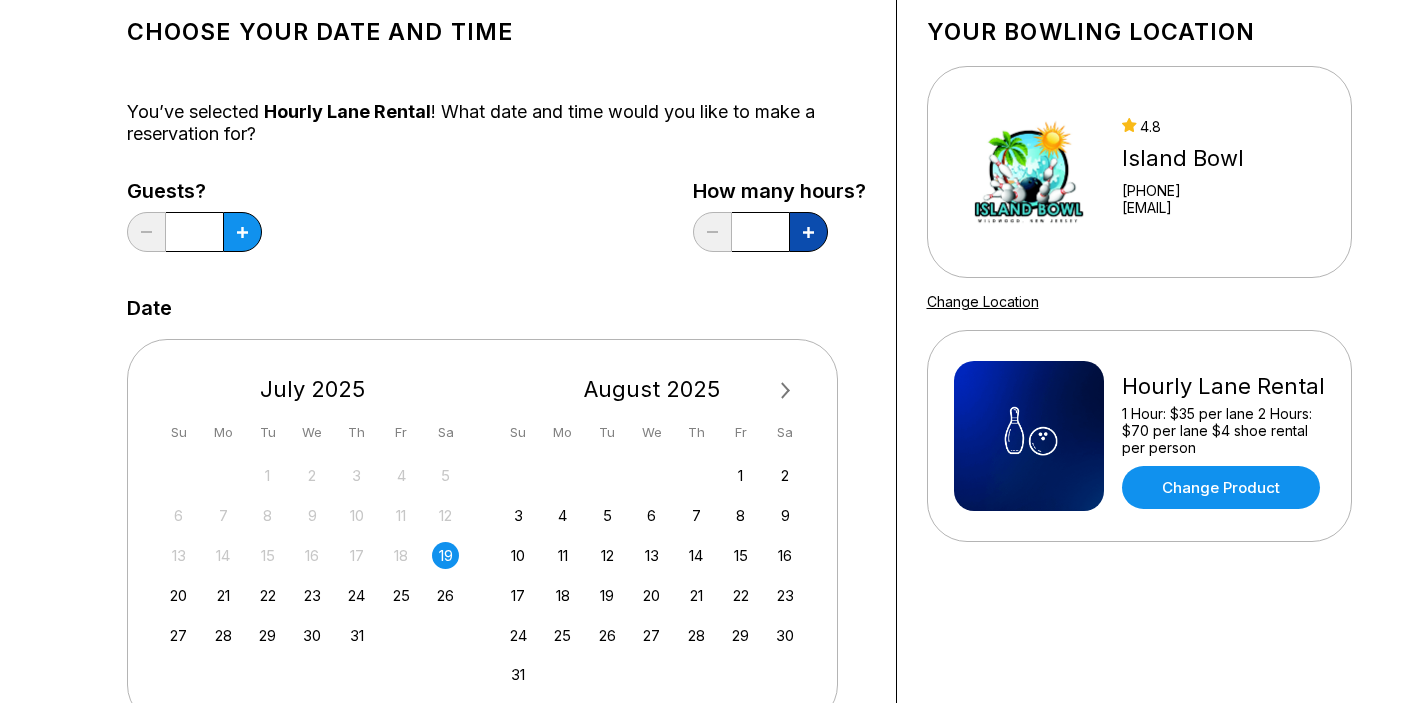 click 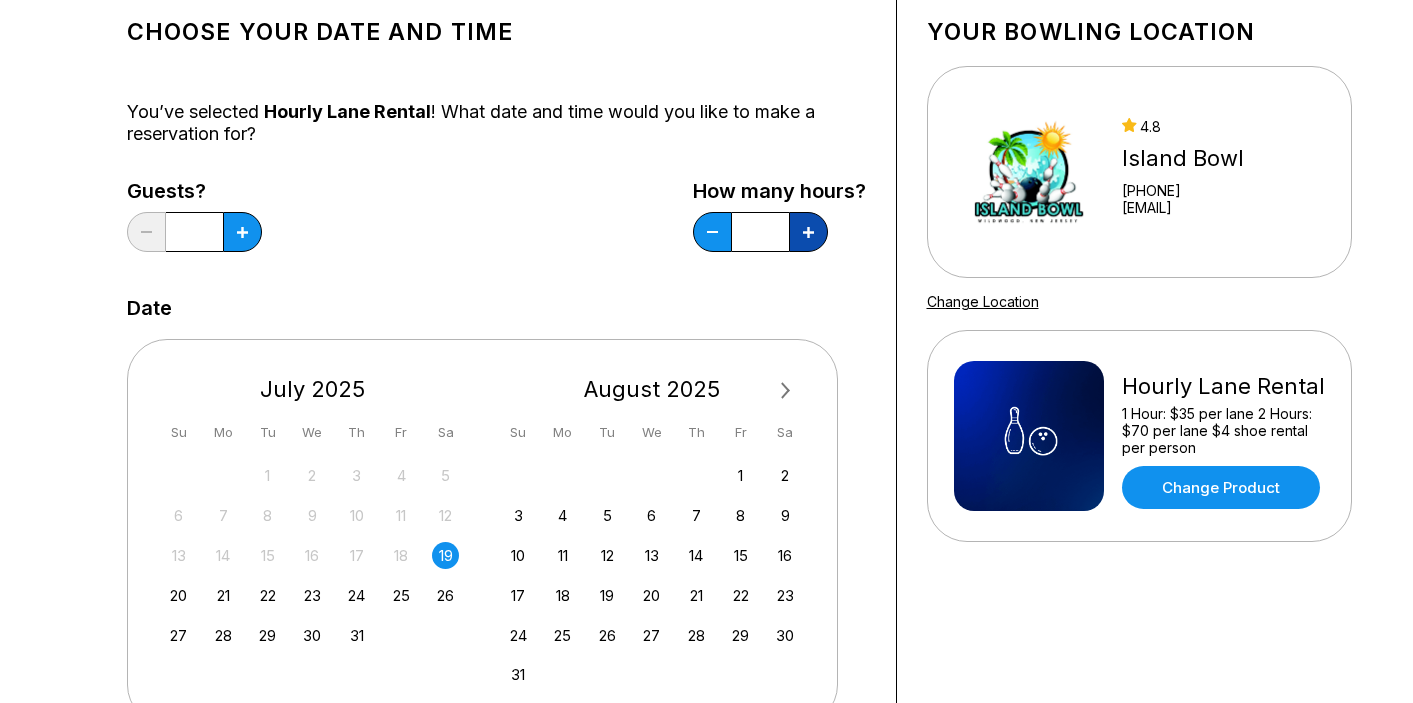 click 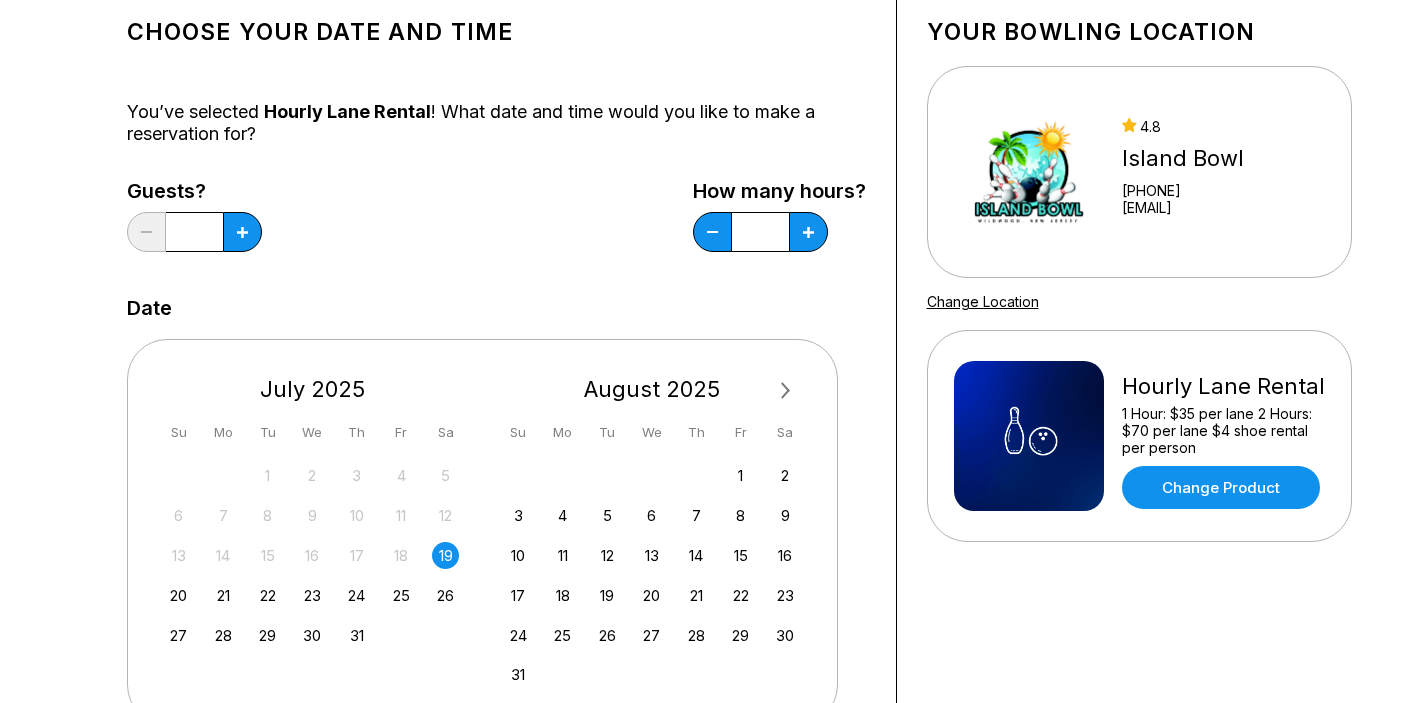 type 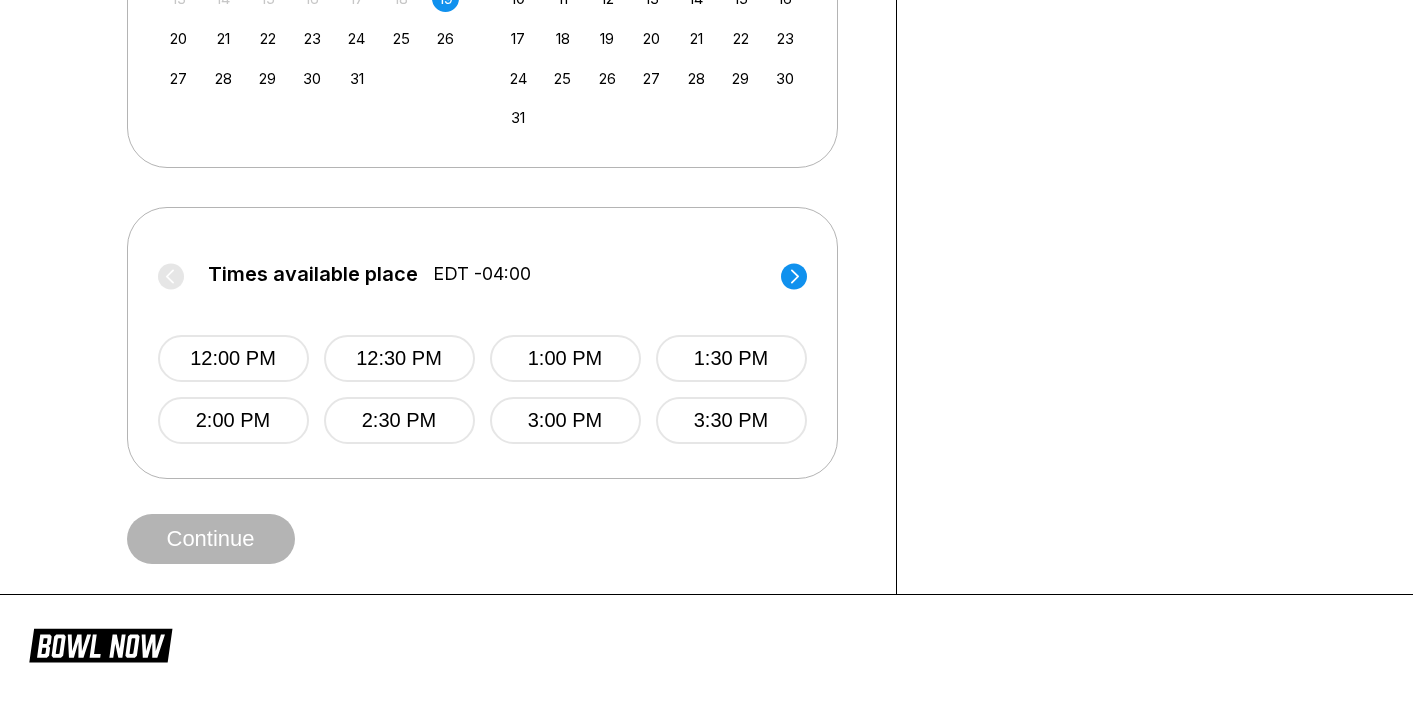 scroll, scrollTop: 680, scrollLeft: 0, axis: vertical 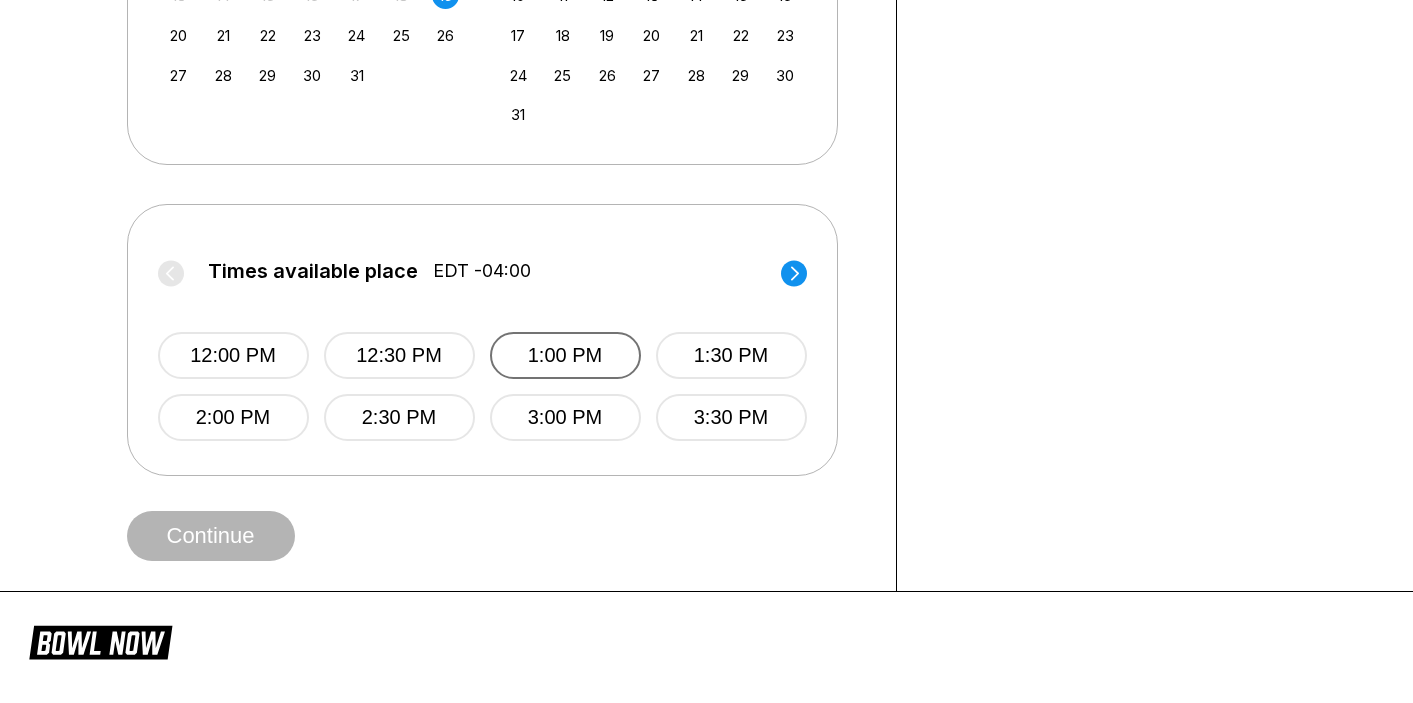 click on "1:00 PM" at bounding box center (565, 355) 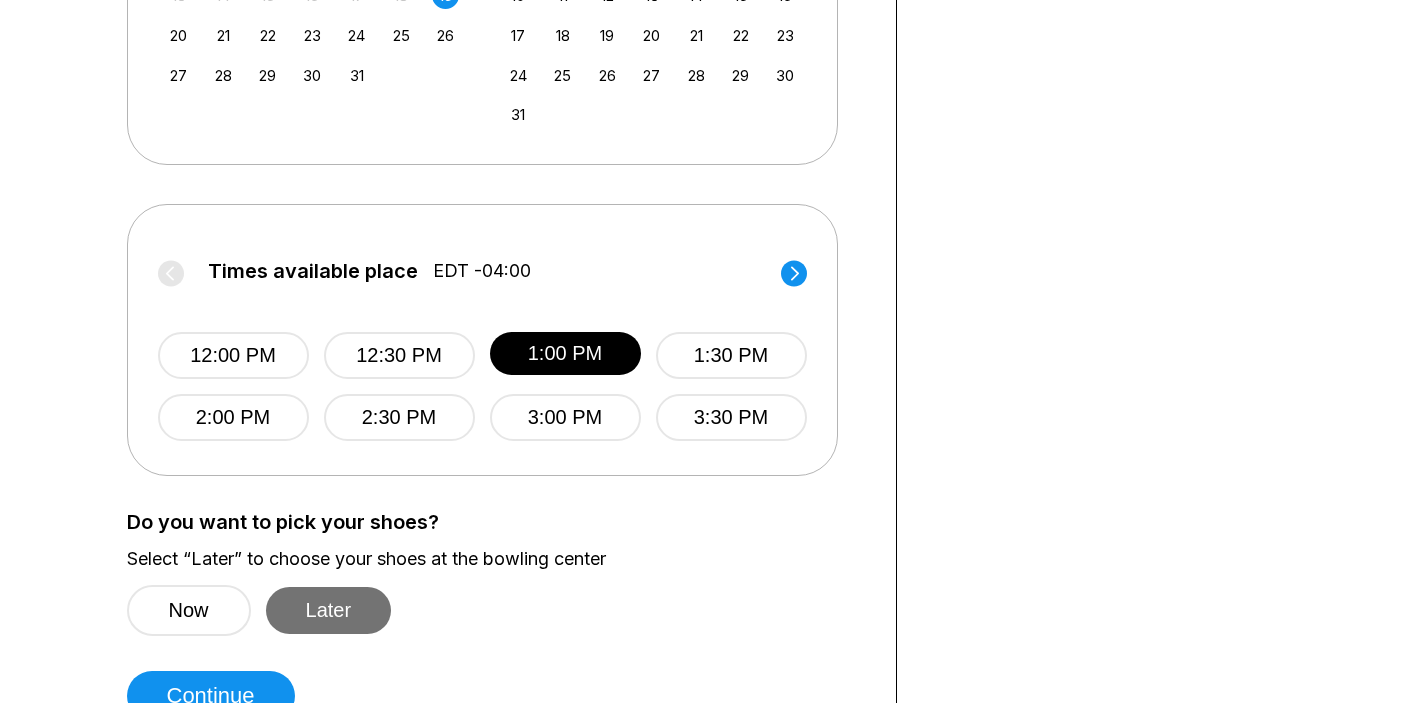 click on "Later" at bounding box center [329, 610] 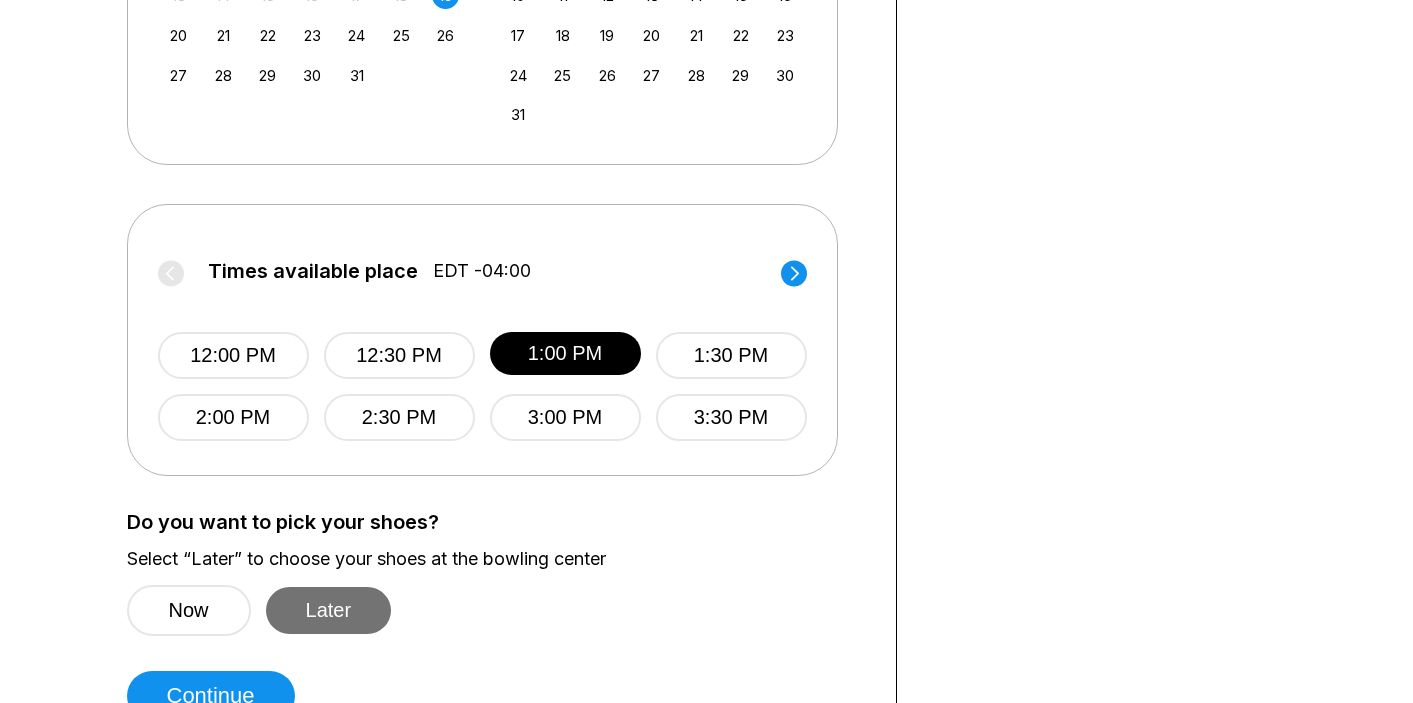 click on "Later" at bounding box center [329, 610] 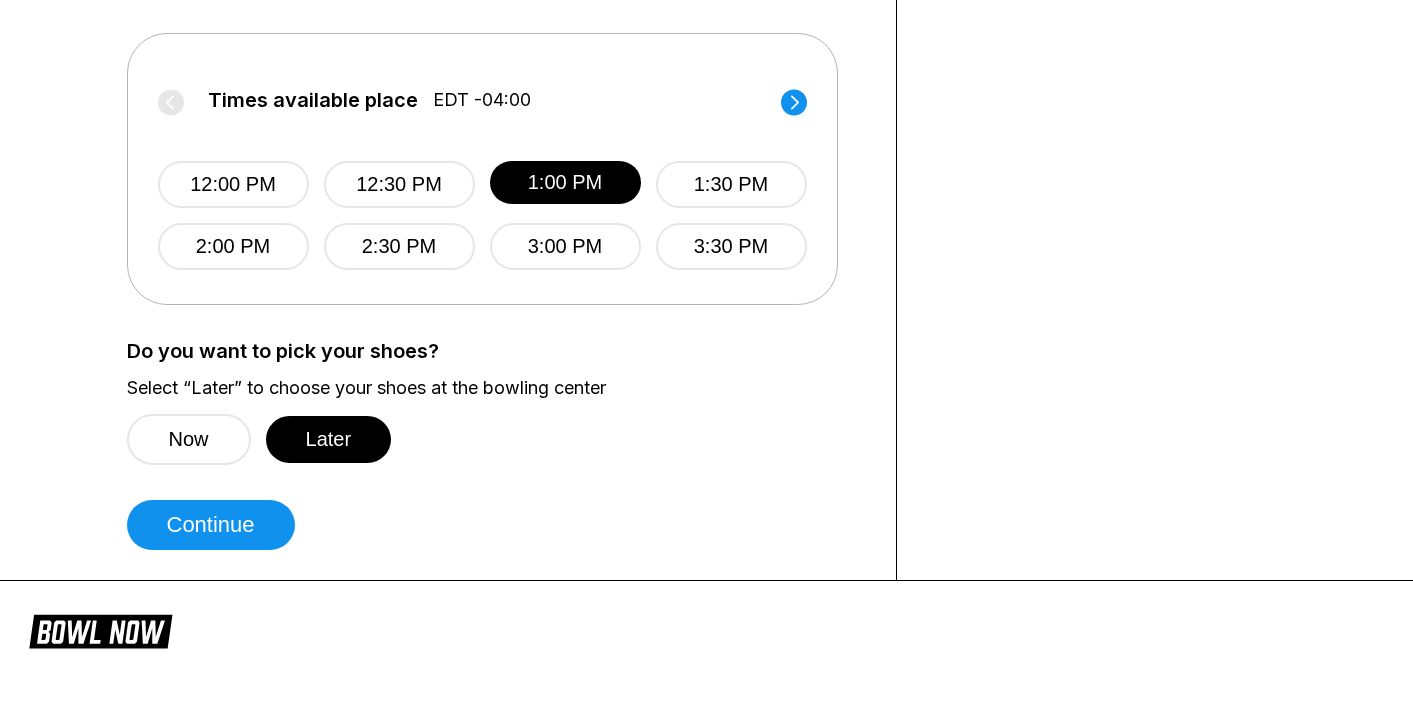 scroll, scrollTop: 881, scrollLeft: 0, axis: vertical 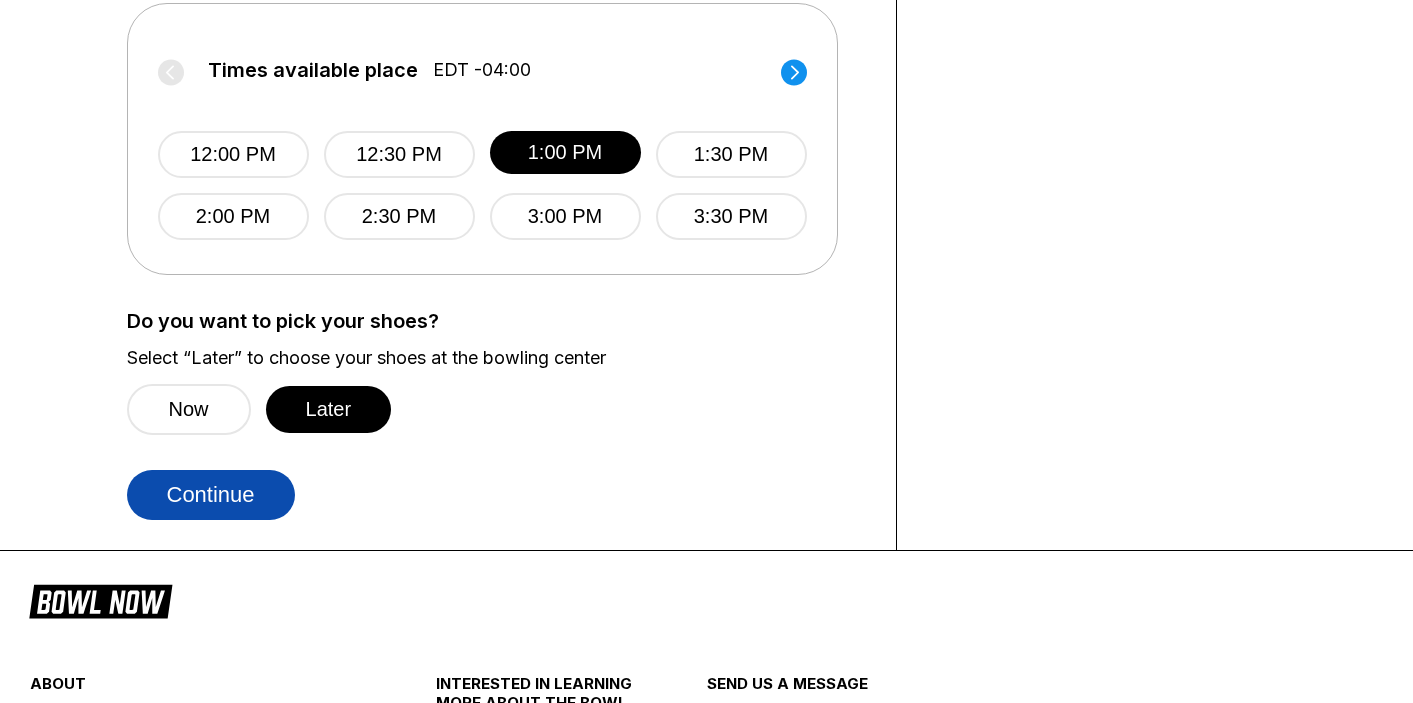 click on "Continue" at bounding box center (211, 495) 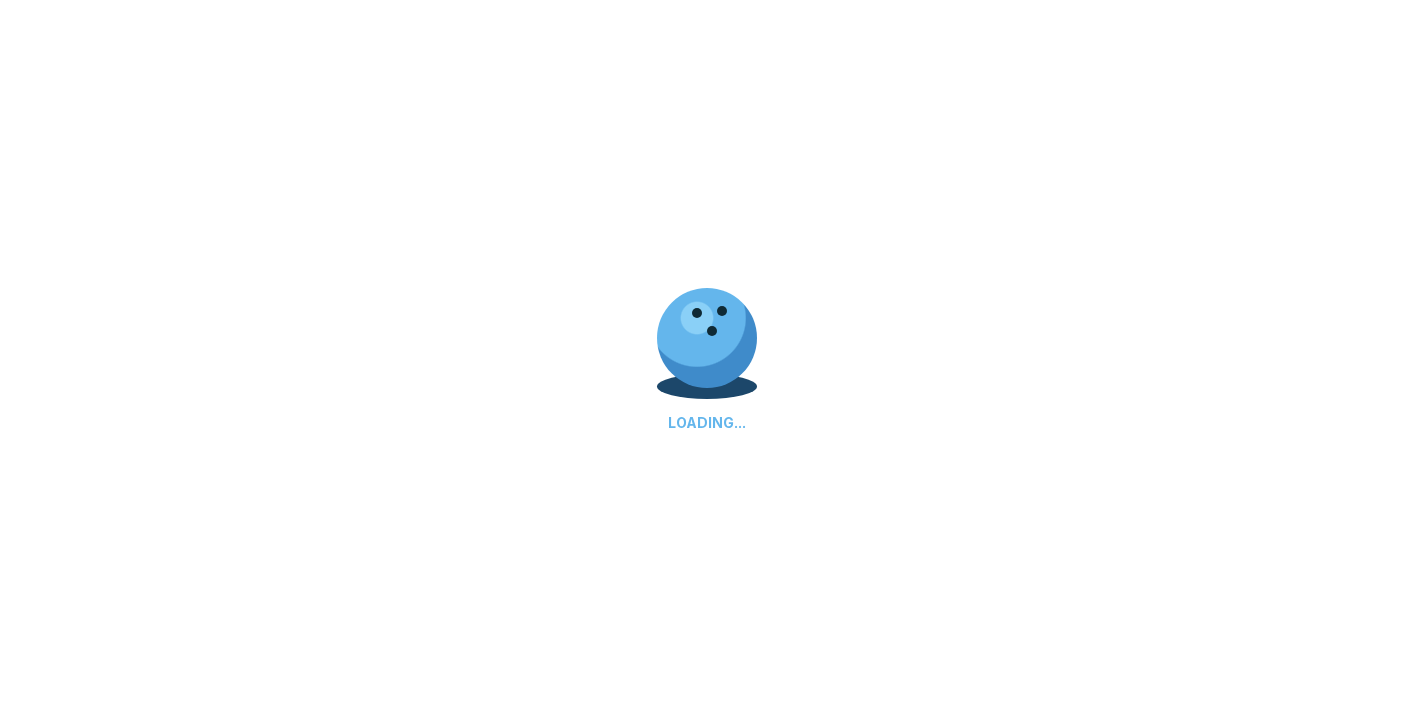select on "**" 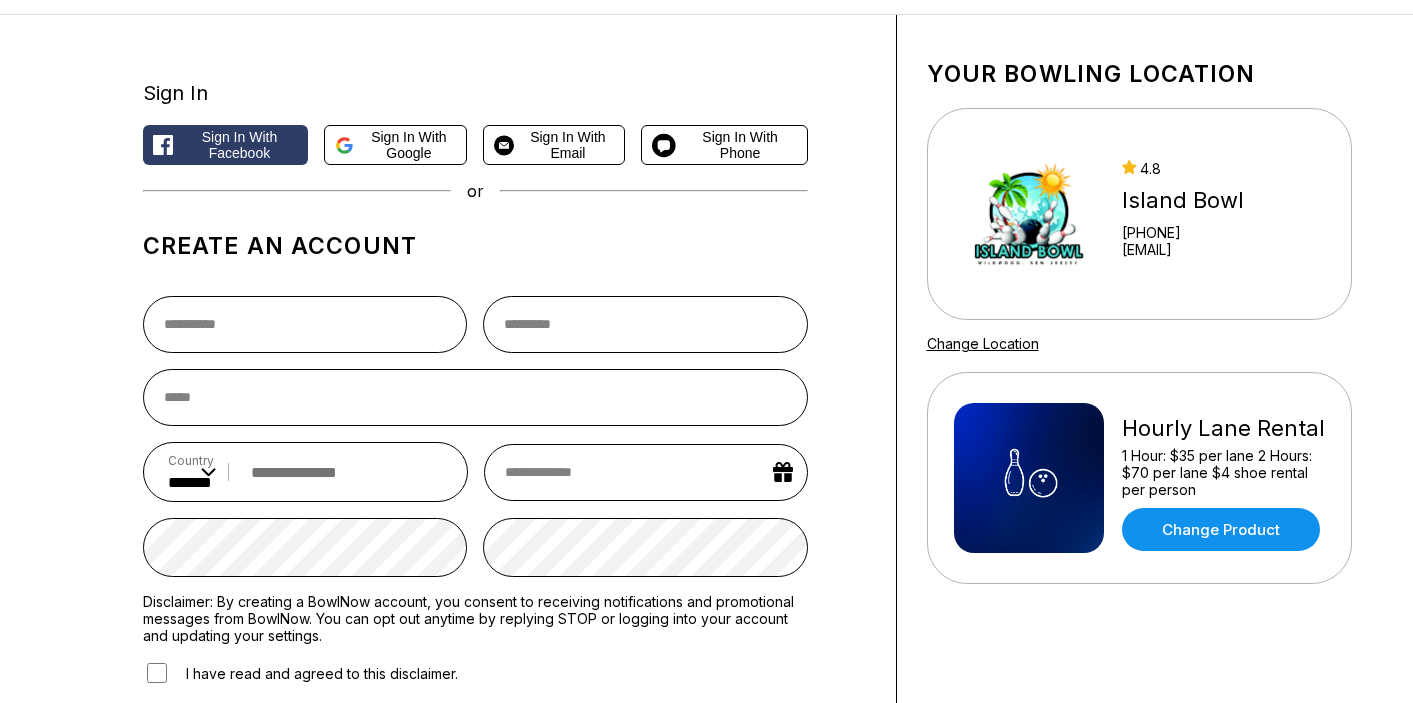 scroll, scrollTop: 80, scrollLeft: 0, axis: vertical 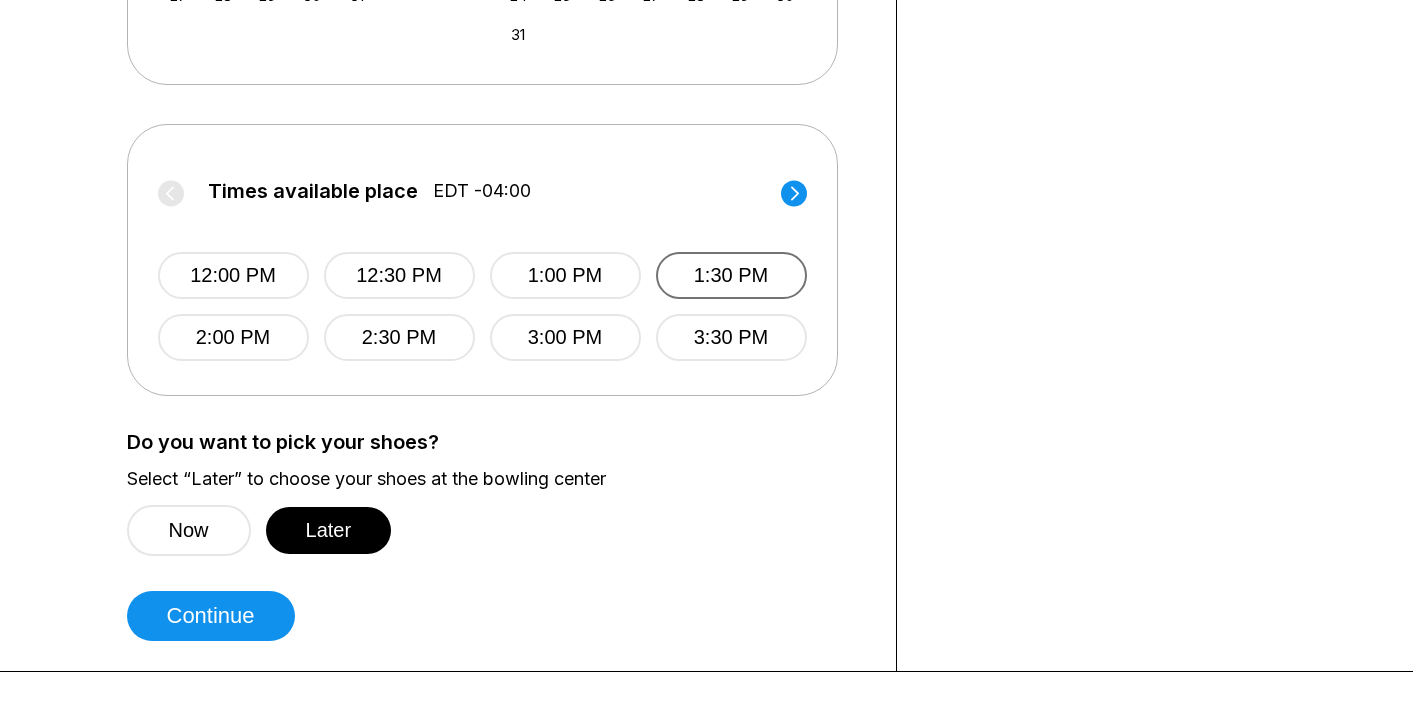 click on "1:30 PM" at bounding box center (731, 275) 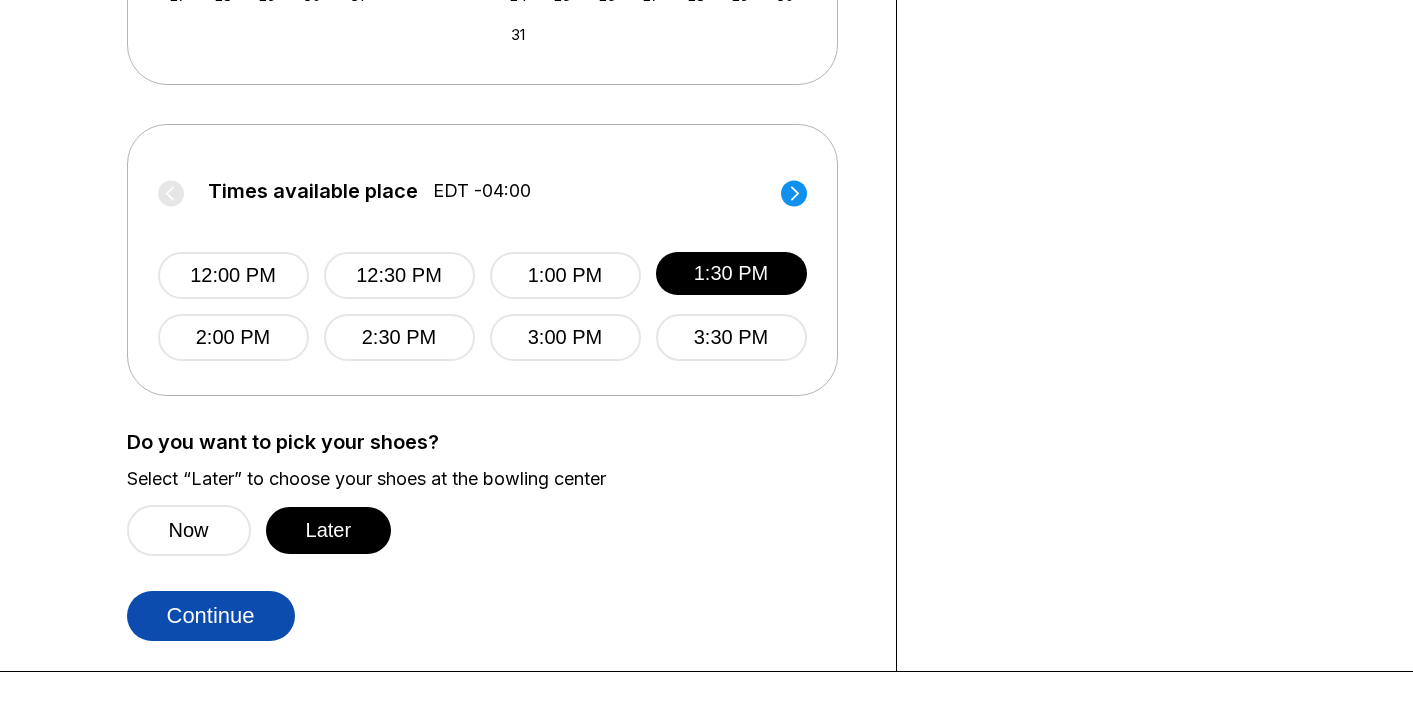 click on "Continue" at bounding box center [211, 616] 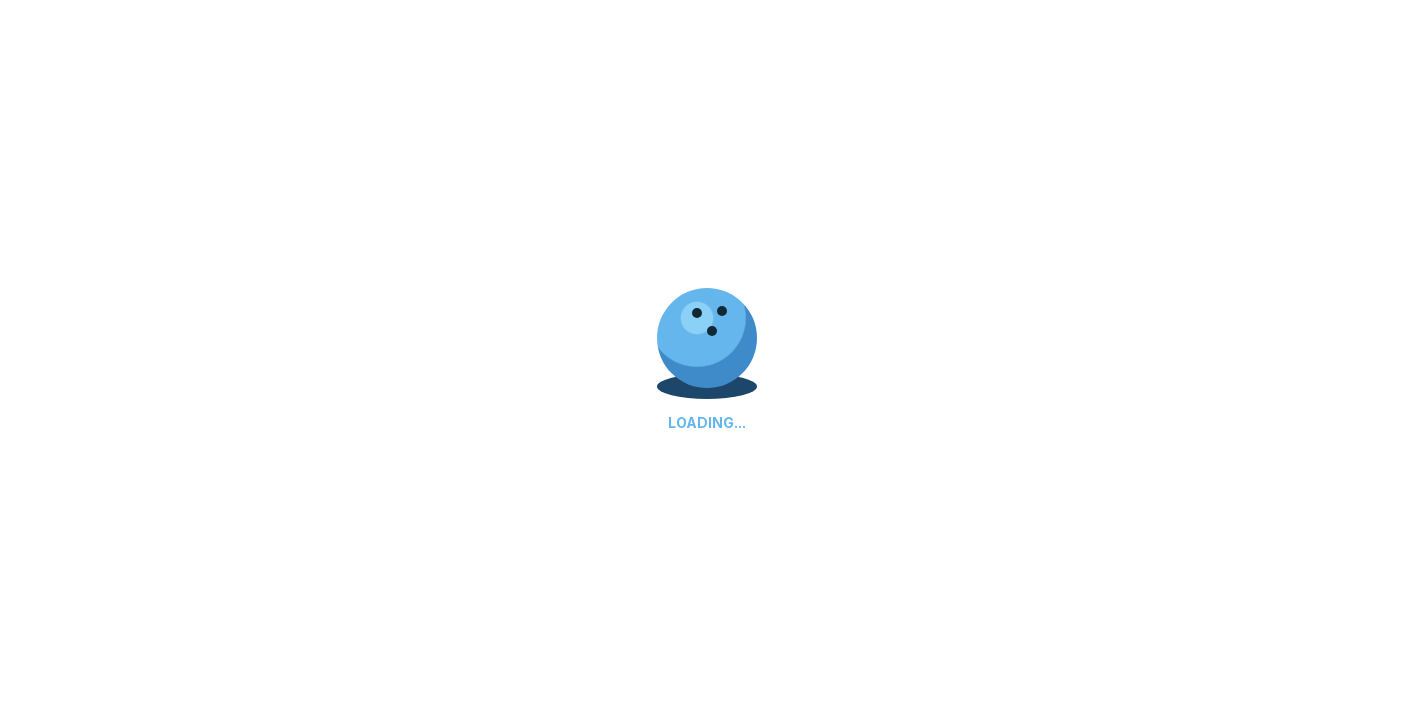 select on "**" 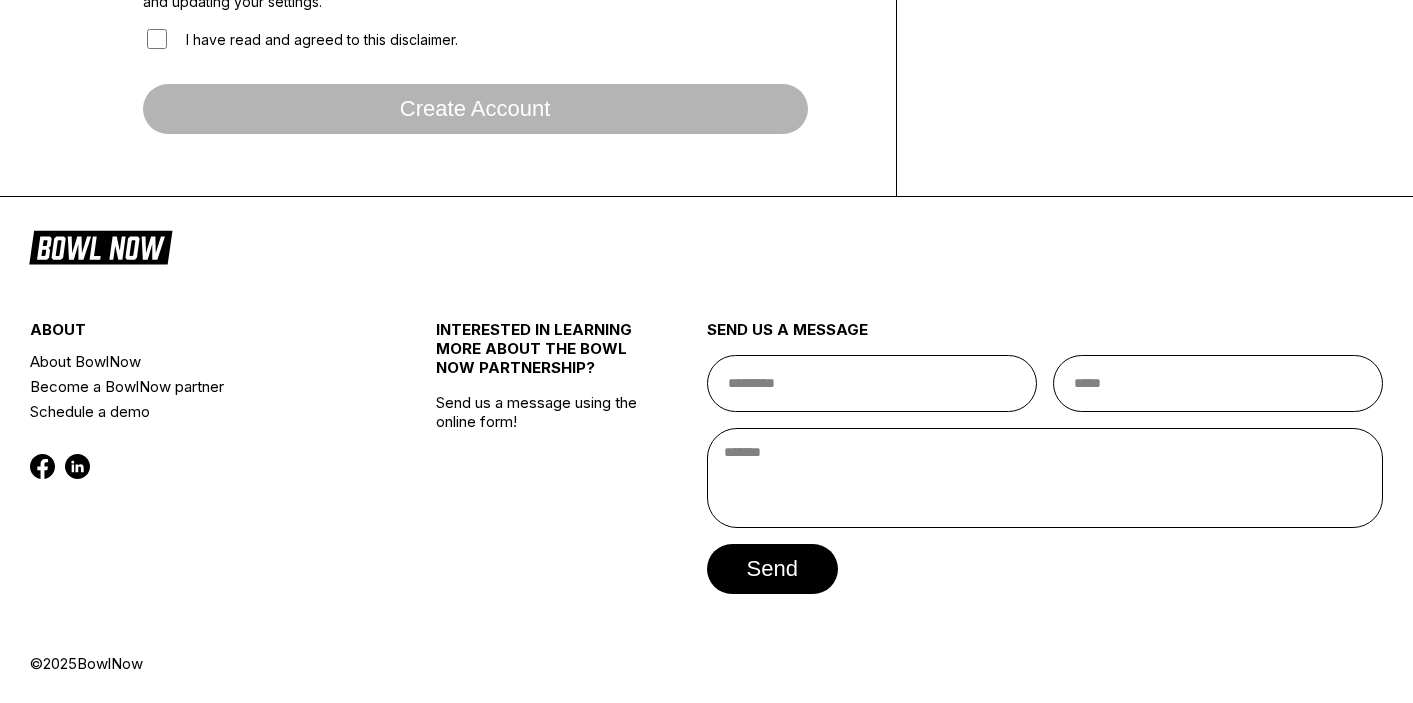 scroll, scrollTop: 0, scrollLeft: 0, axis: both 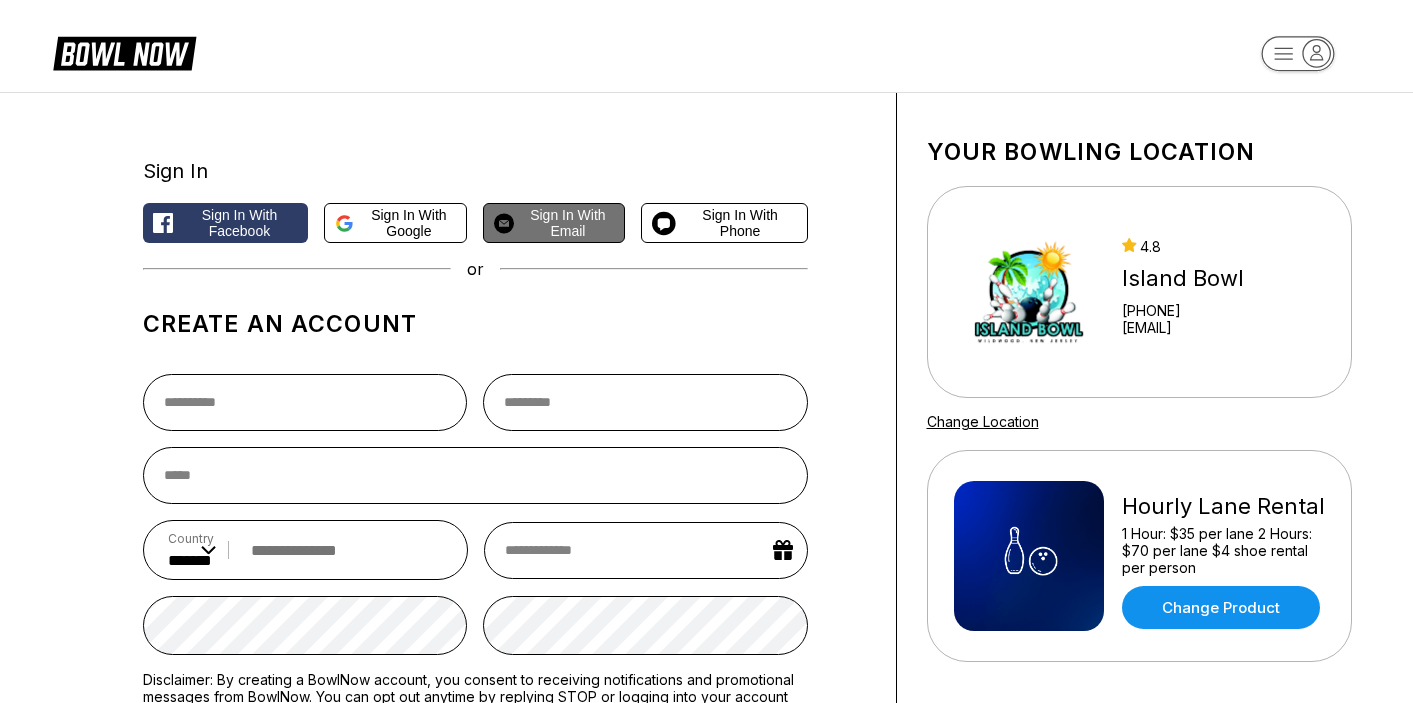 click on "Sign in with Email" at bounding box center (568, 223) 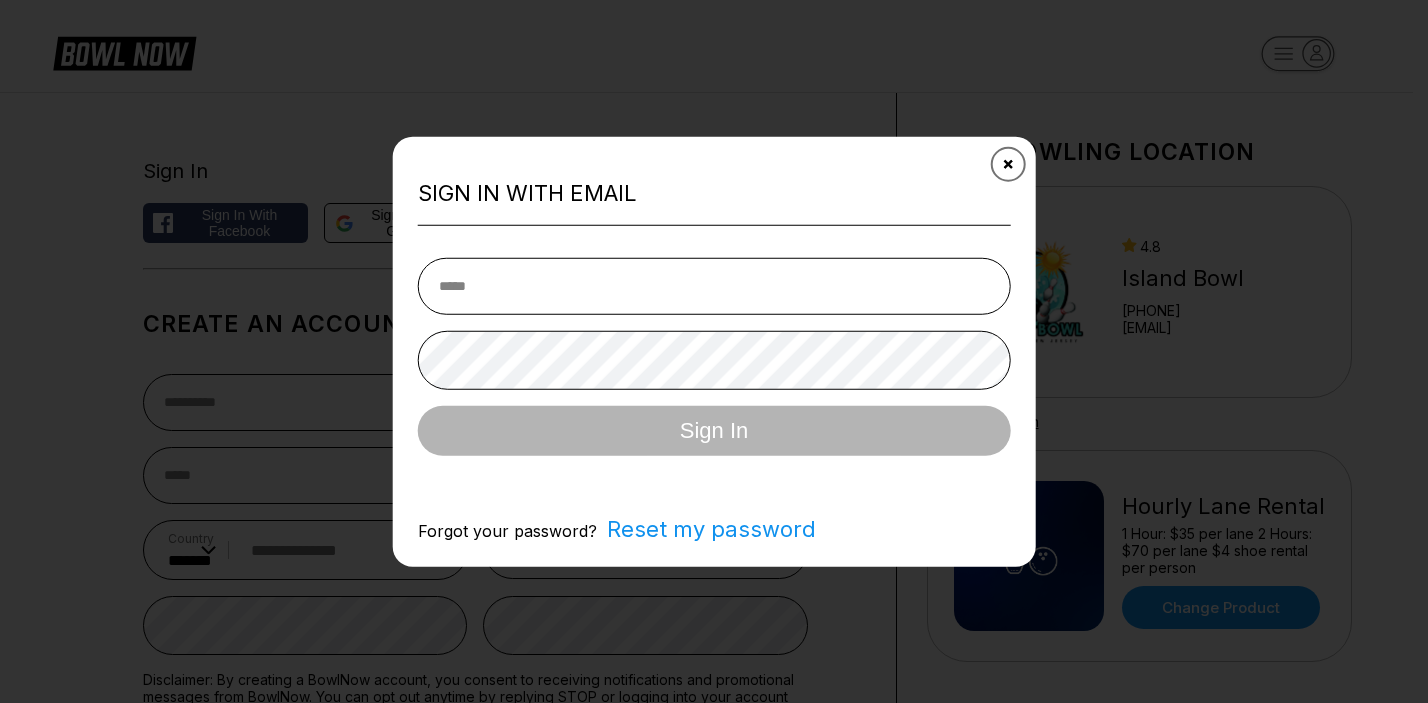 click 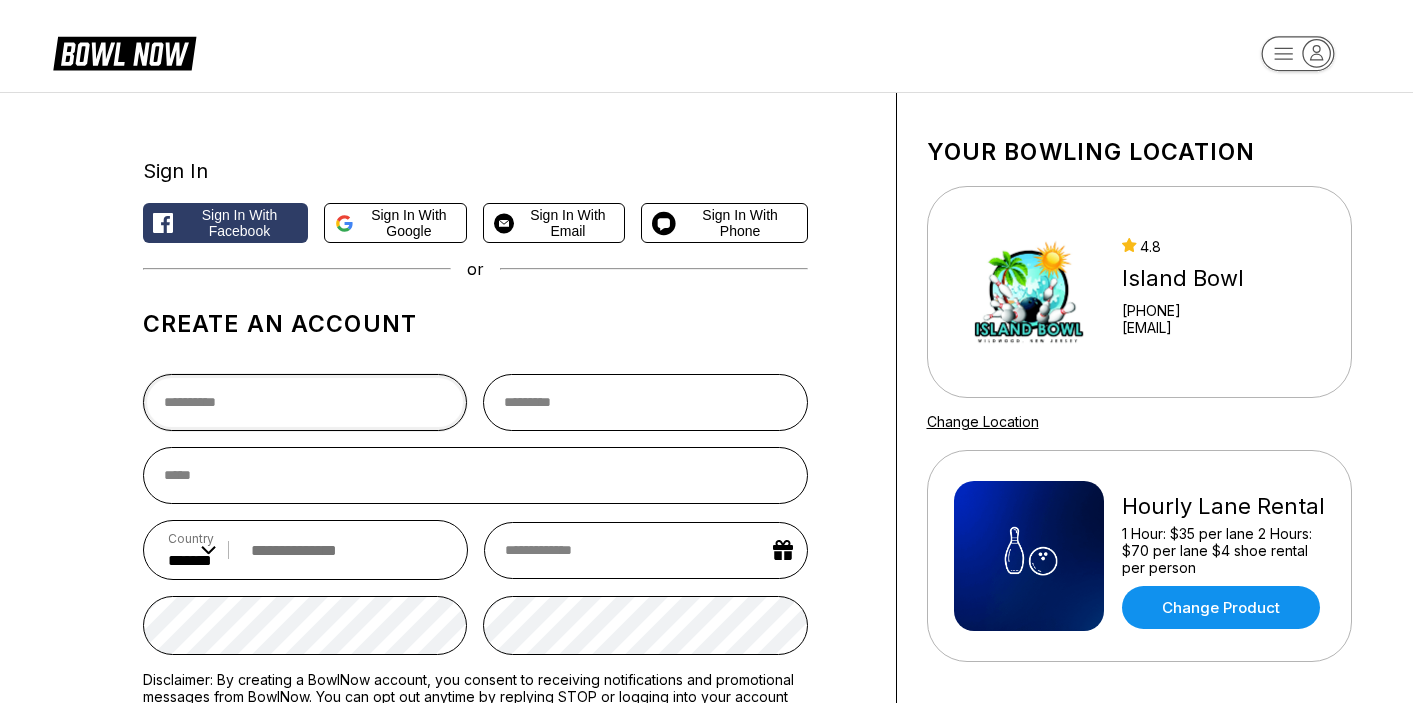 click at bounding box center (305, 402) 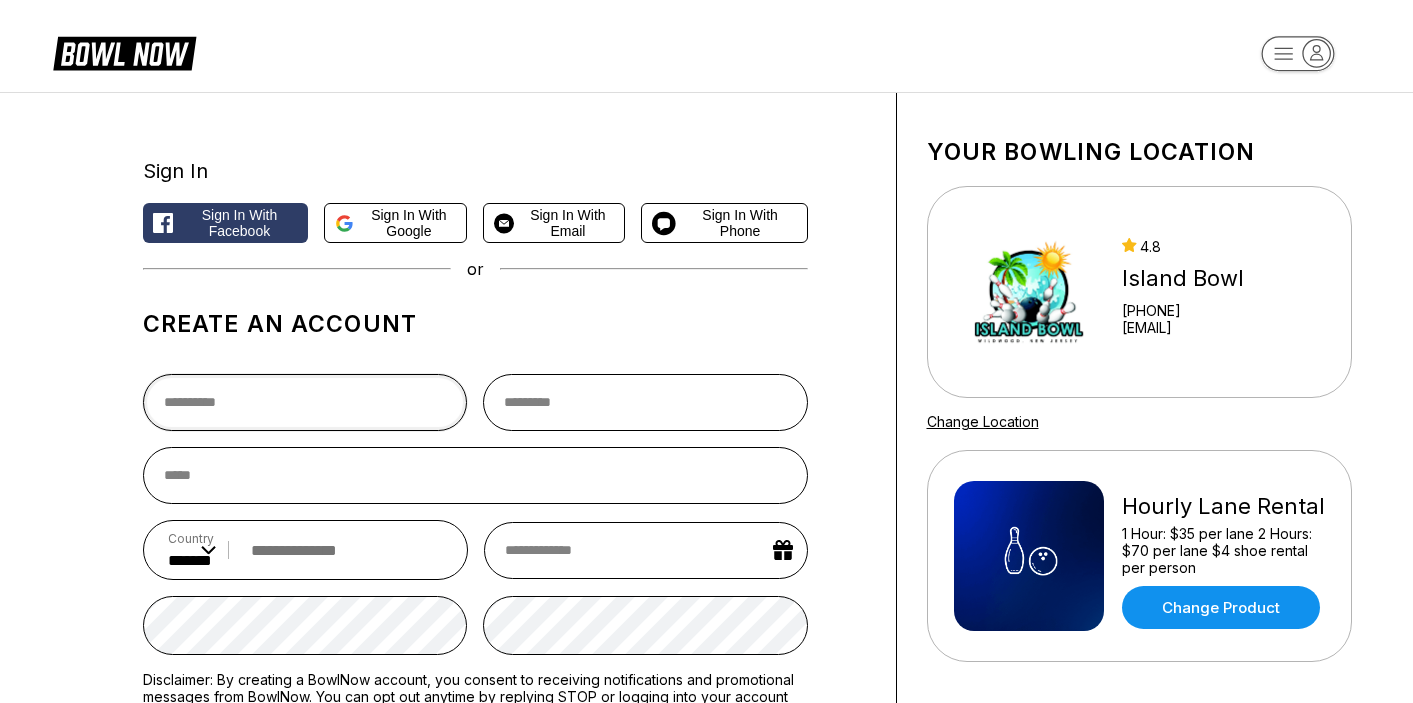 type on "*******" 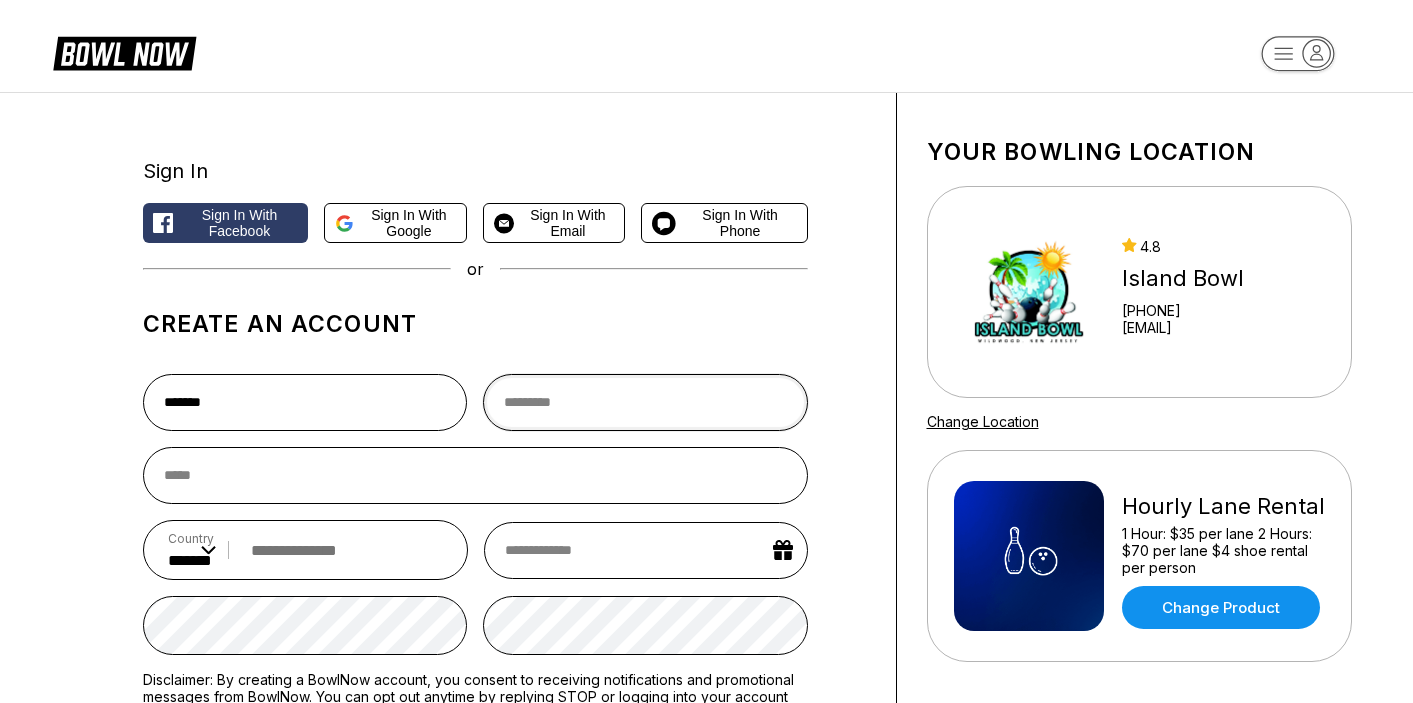 type on "*******" 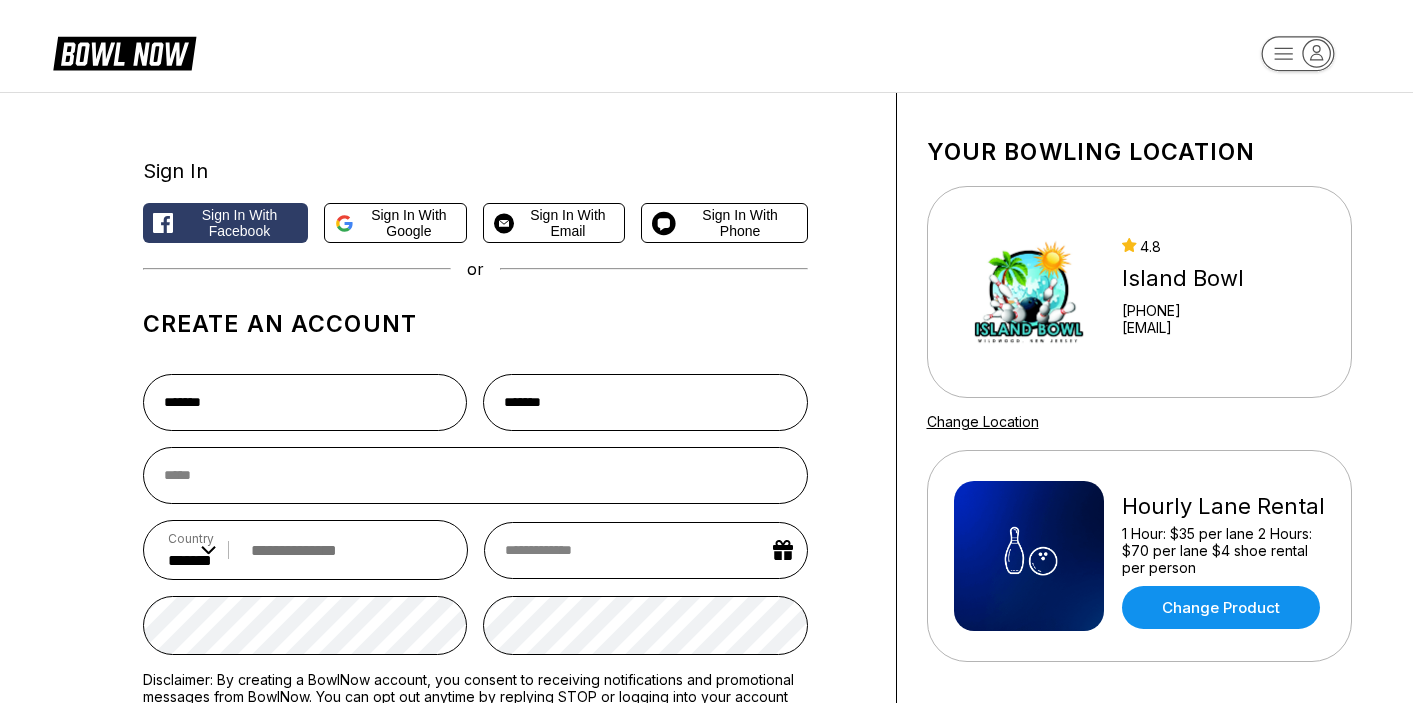 type on "**********" 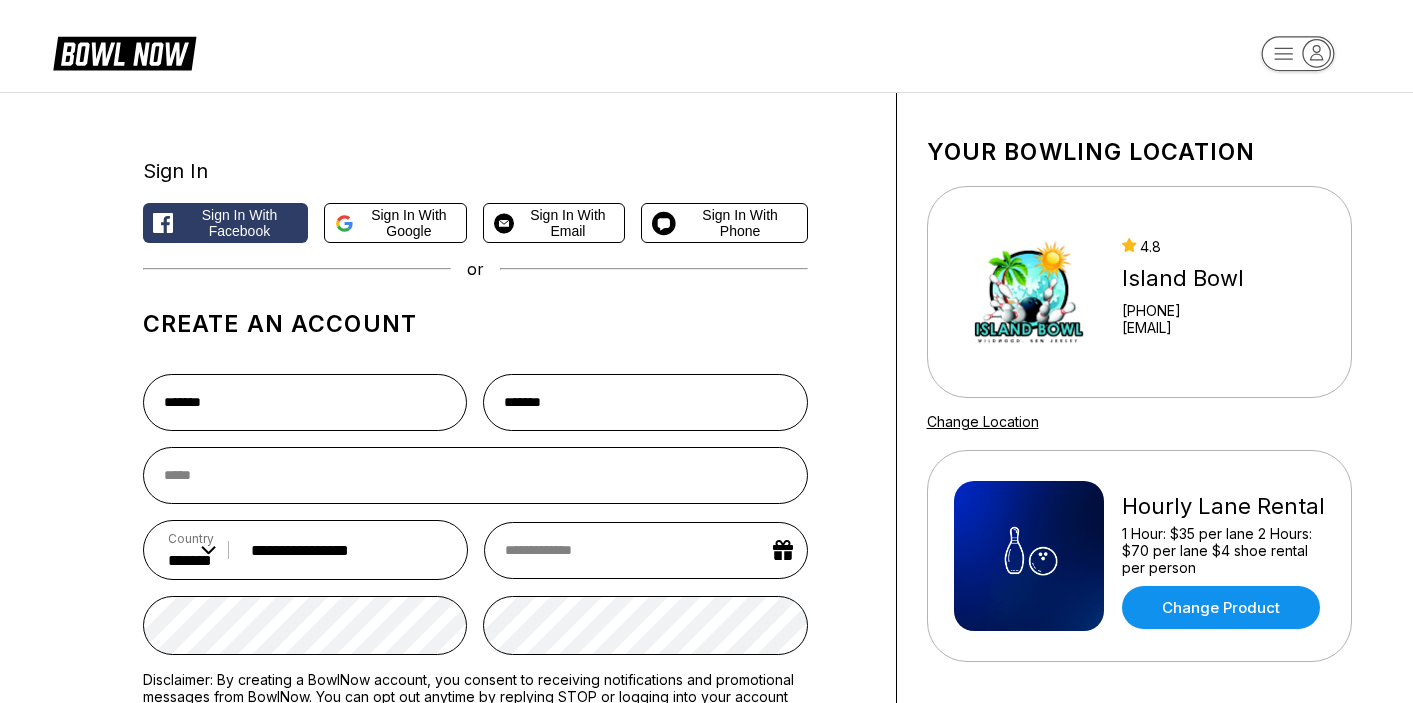 click on "Sign In Sign in with Facebook Sign in with Google Sign in with Email Sign in with Phone or Create an account ******* ******* Country ** * *** ** * *** ** * *** ** * ** ** * * ** * * ** * *** ** * *** ** * *** ** * ** ** * * ** * ** ** * ** ** * *** ** * *** ** * *** ** * *** ** * * ** * *** ** * ** ** * *** ** * *** ** * *** ** * *** ** * *** ** * *** ** * * ** * *** ** * *** ** * *** ** * ** ** * * ** * *** ** * *** ** * *** ** * *** ** * * ** * ** ** * *** ** * *** ** * *** ** * ** ** * *** ** * *** ** * ** ** * *** ** * ** ** * ** ** * *** ** * ** ** * *** ** * *** ** * ** ** * *** ** * *** ** * ** ** * *** ** * ** ** * * ** * * ** * *** ** * *** ** * *** ** * ** ** * *** ** * *** ** * ** ** * *** ** * *** ** * *** ** * *** ** * *** ** * *** ** * ** ** * *** ** * ** ** * * ** * *** ** * *** ** * ** ** * *** ** * *** ** * *** ** * *** ** * *** ** * *** ** * *** ** * ** ** * *** ** * * ** * *** ** * *** ** * *** ** * *** ** * *** ** * *** ** * ** ** * ** ** * *** ** * *** ** * ** ** * ** ** * *** ** * *** **" at bounding box center [706, 500] 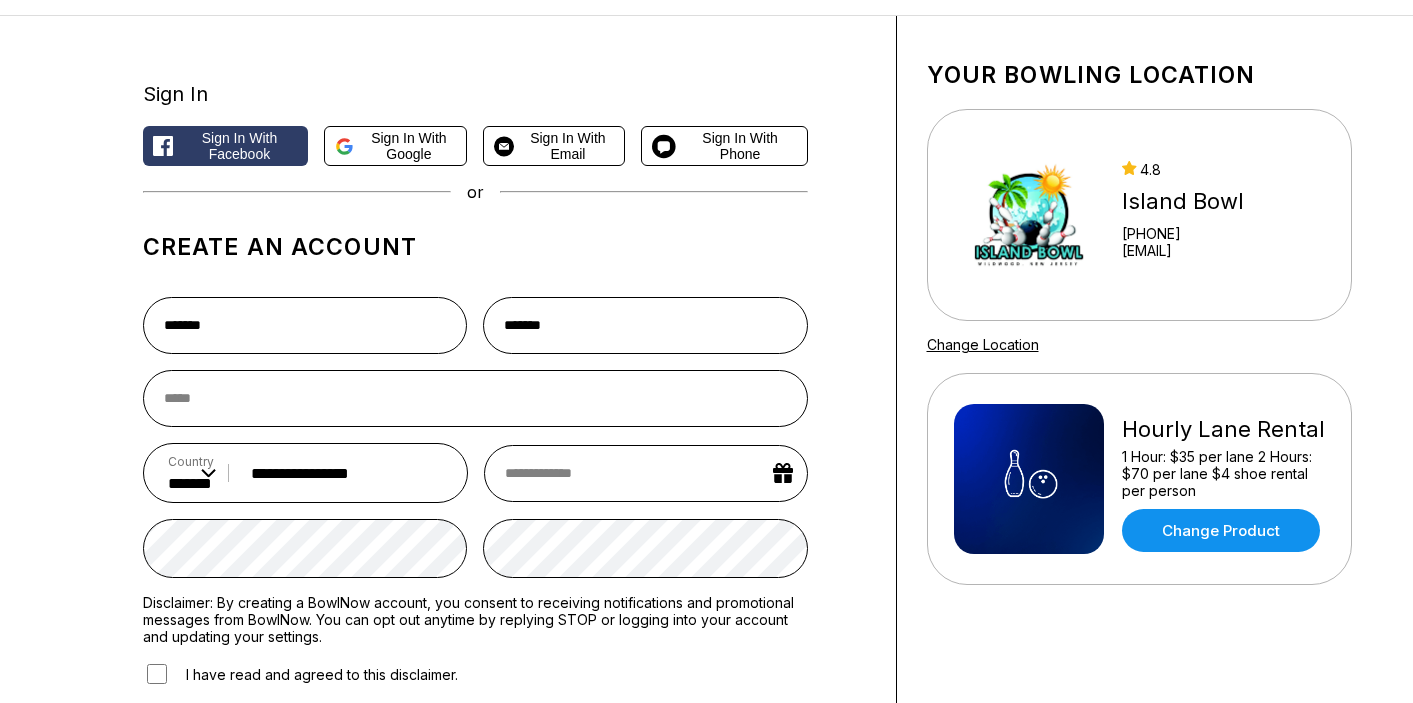 scroll, scrollTop: 80, scrollLeft: 0, axis: vertical 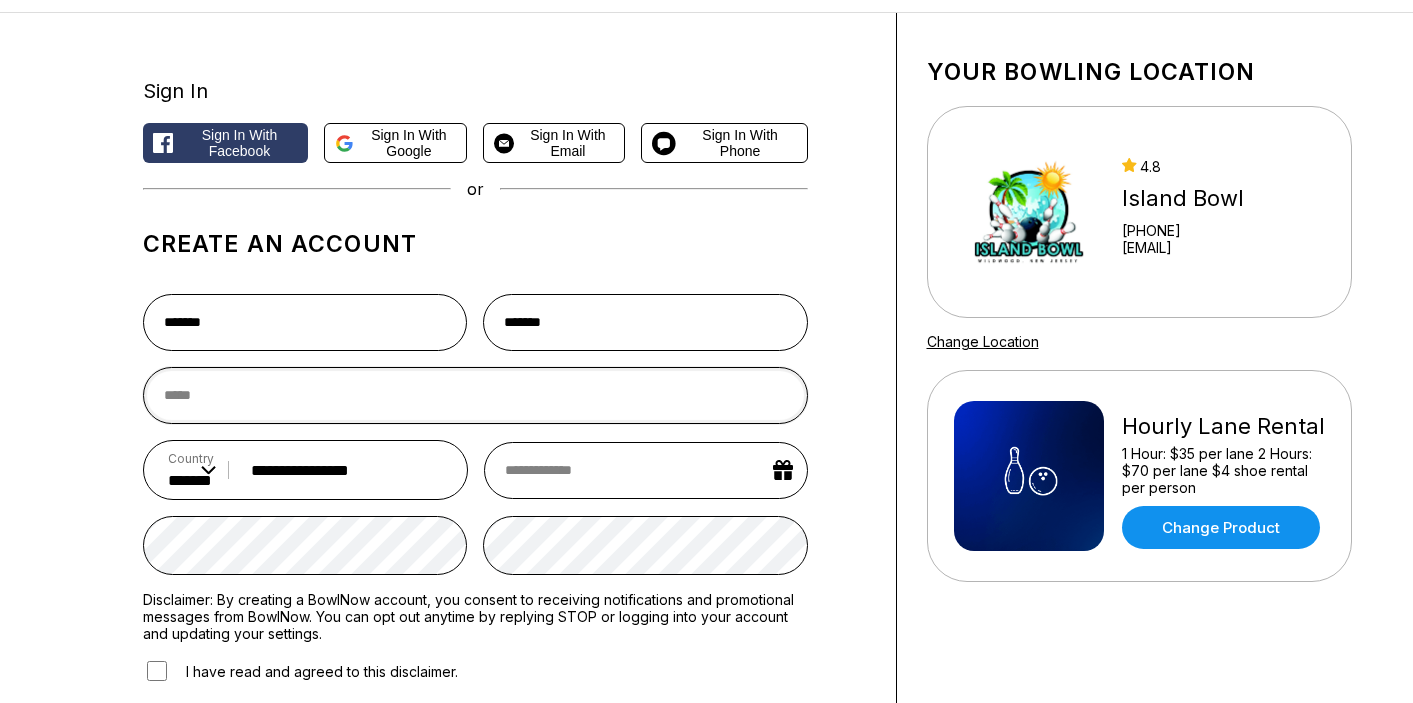 click at bounding box center [475, 395] 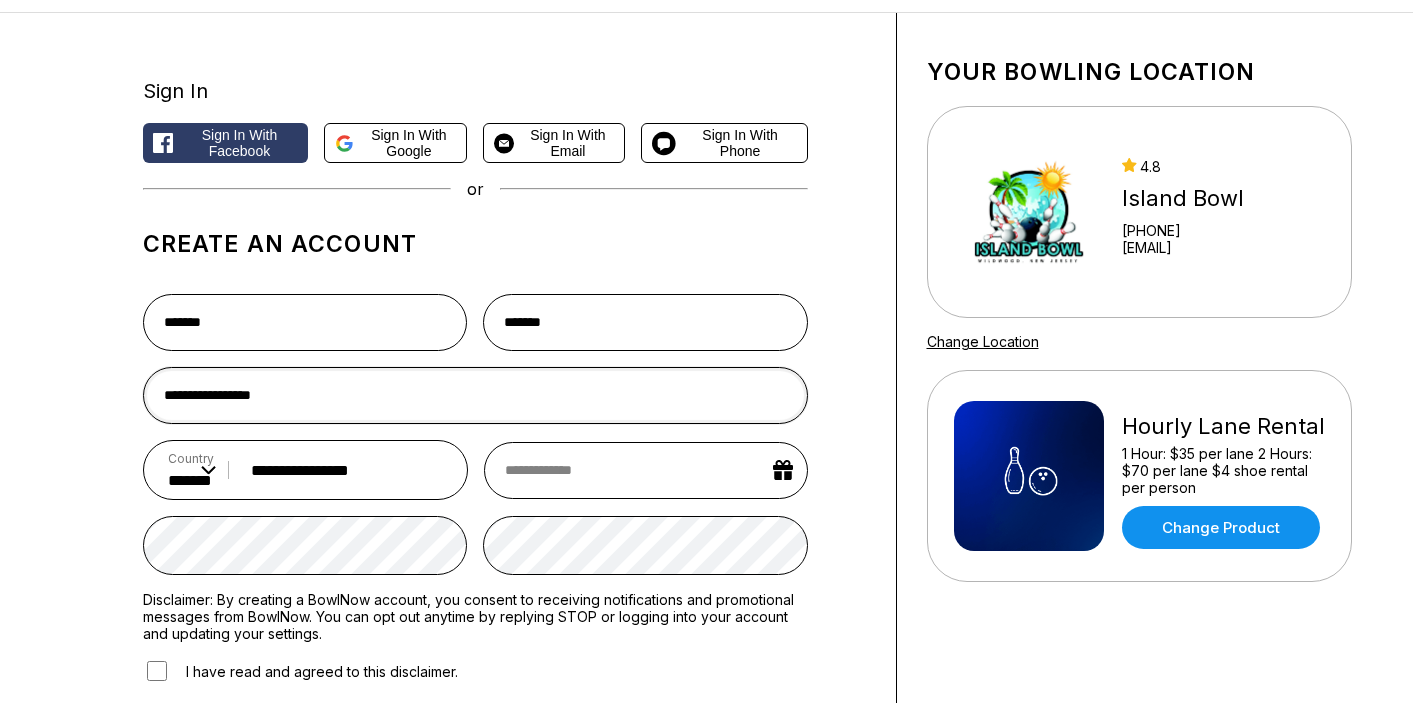 type on "**********" 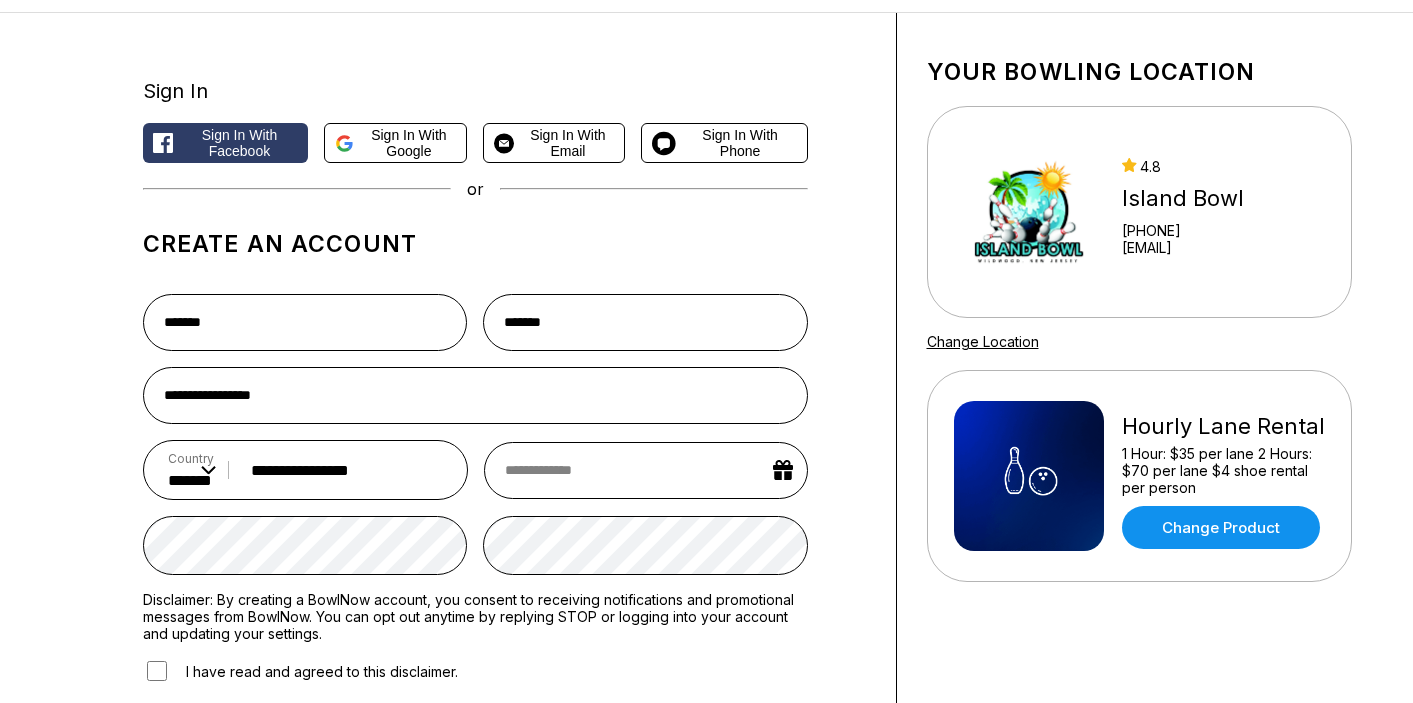 select on "*" 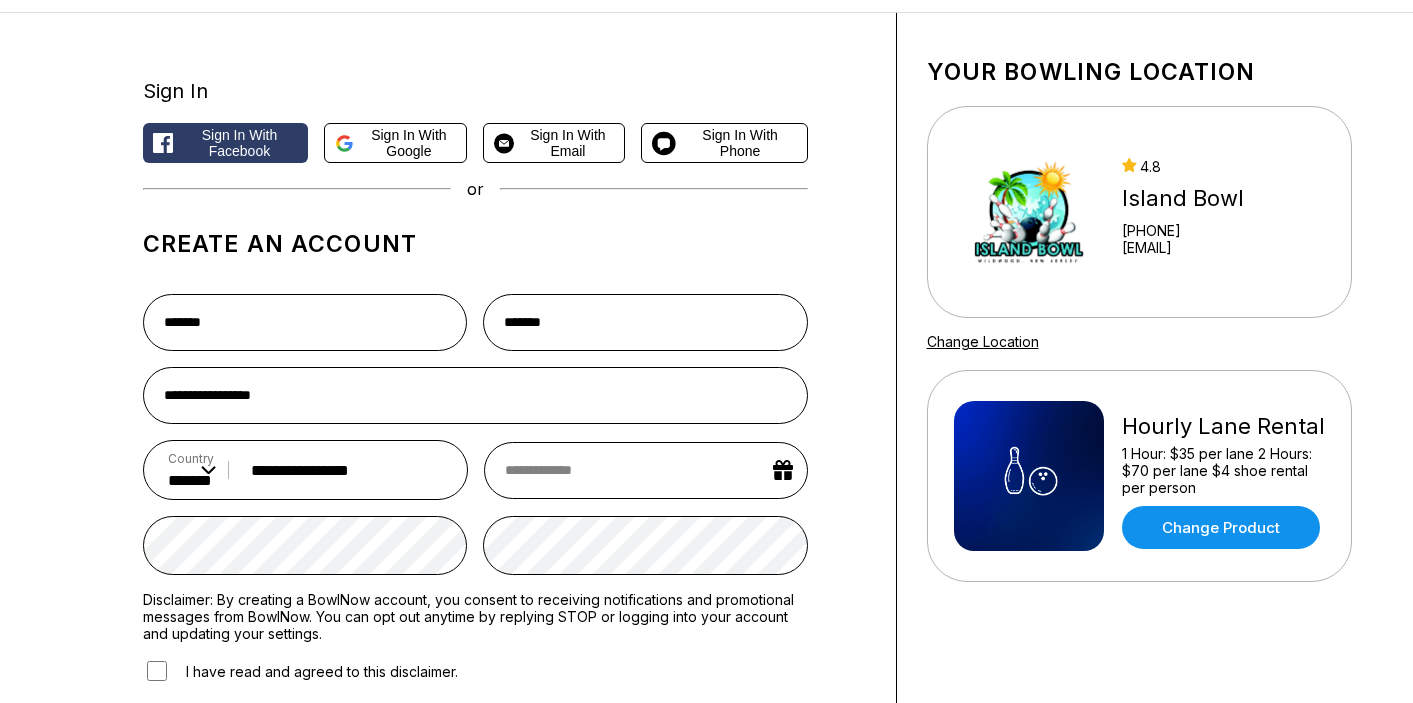 select on "****" 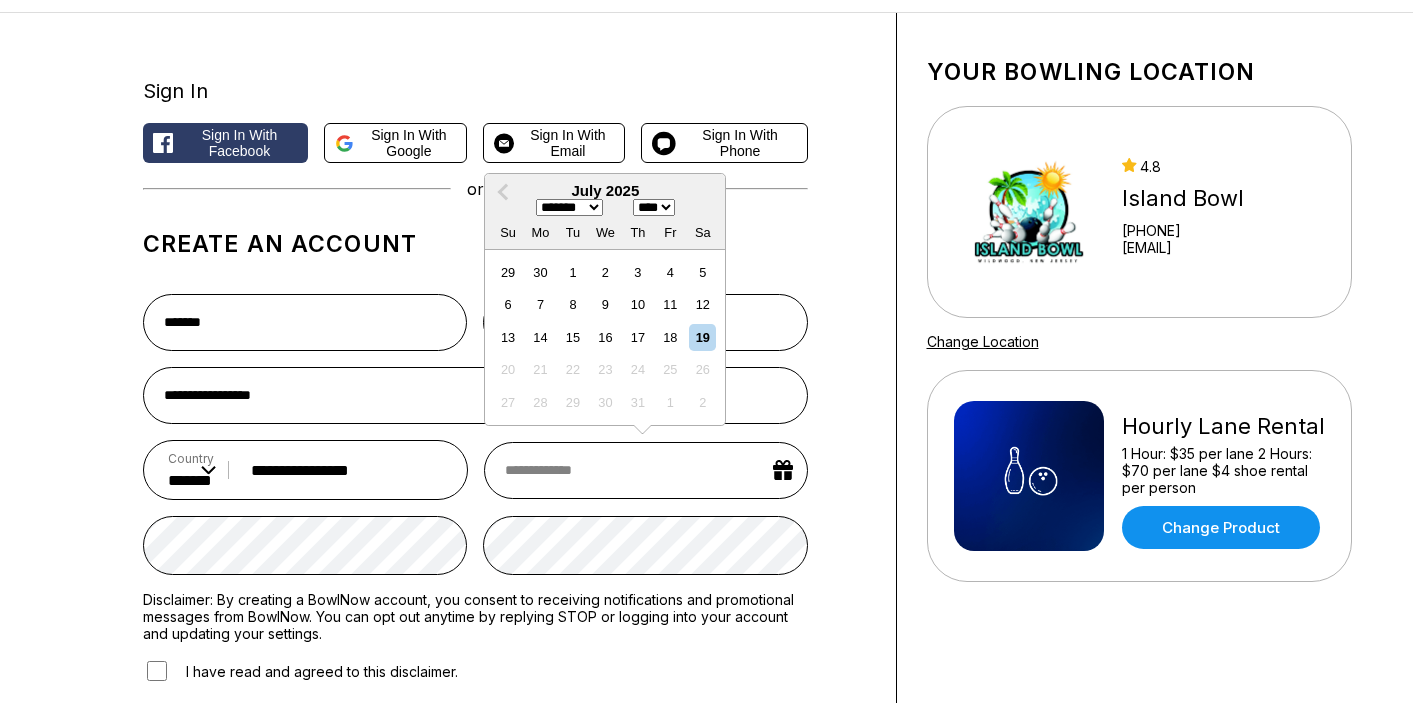 click at bounding box center (645, 470) 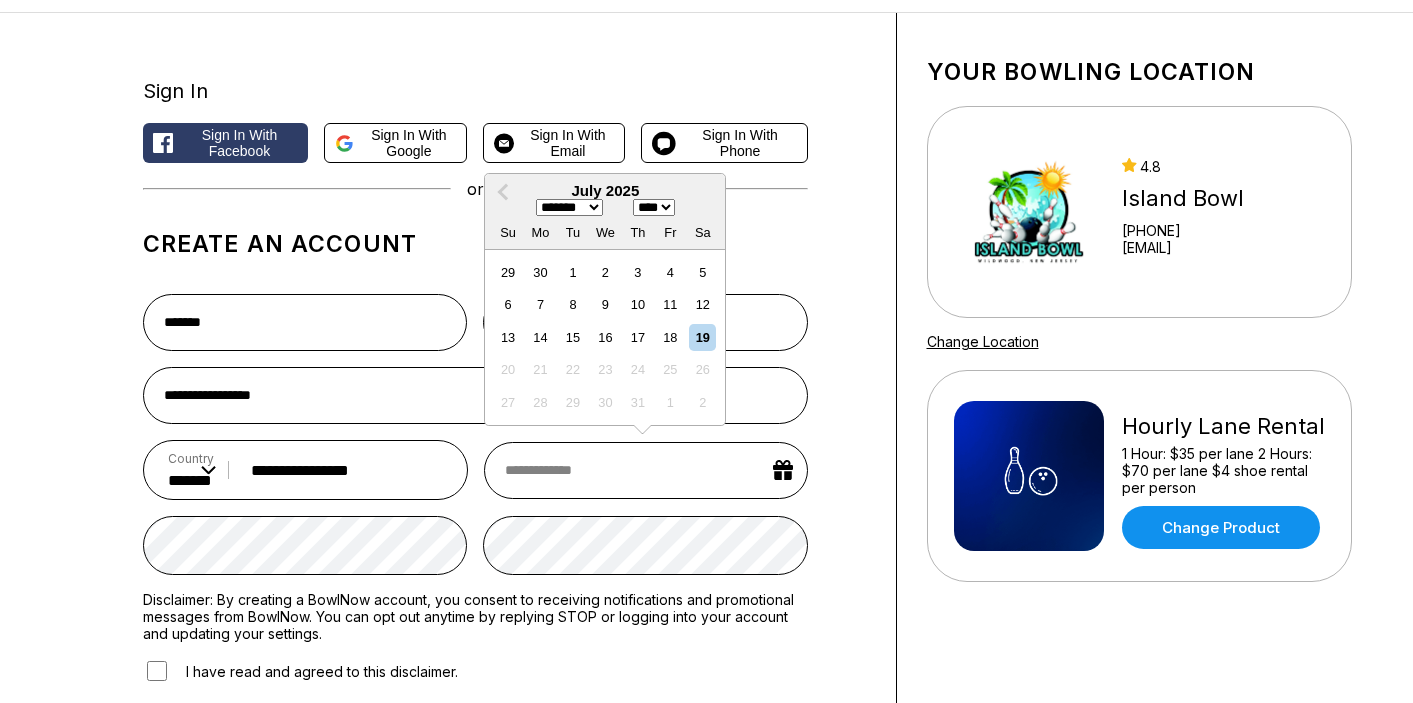 type on "*" 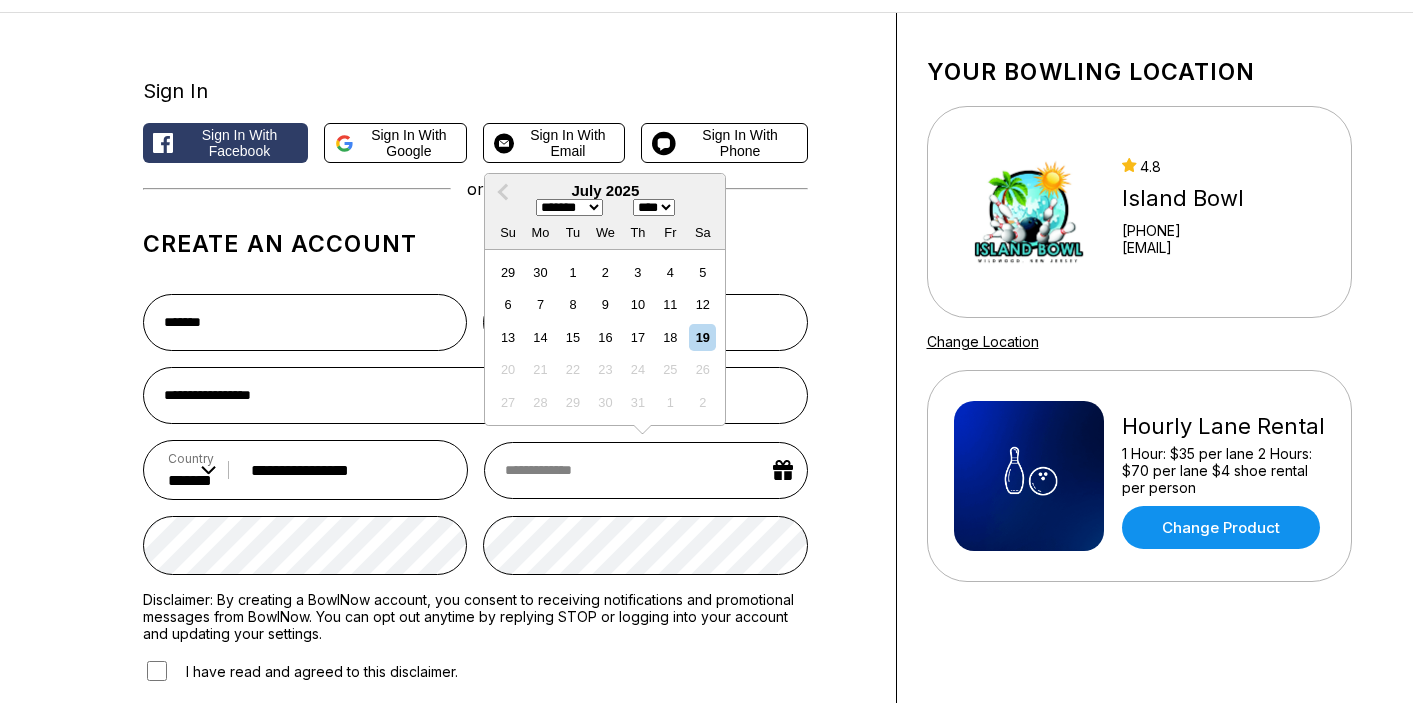 select on "*" 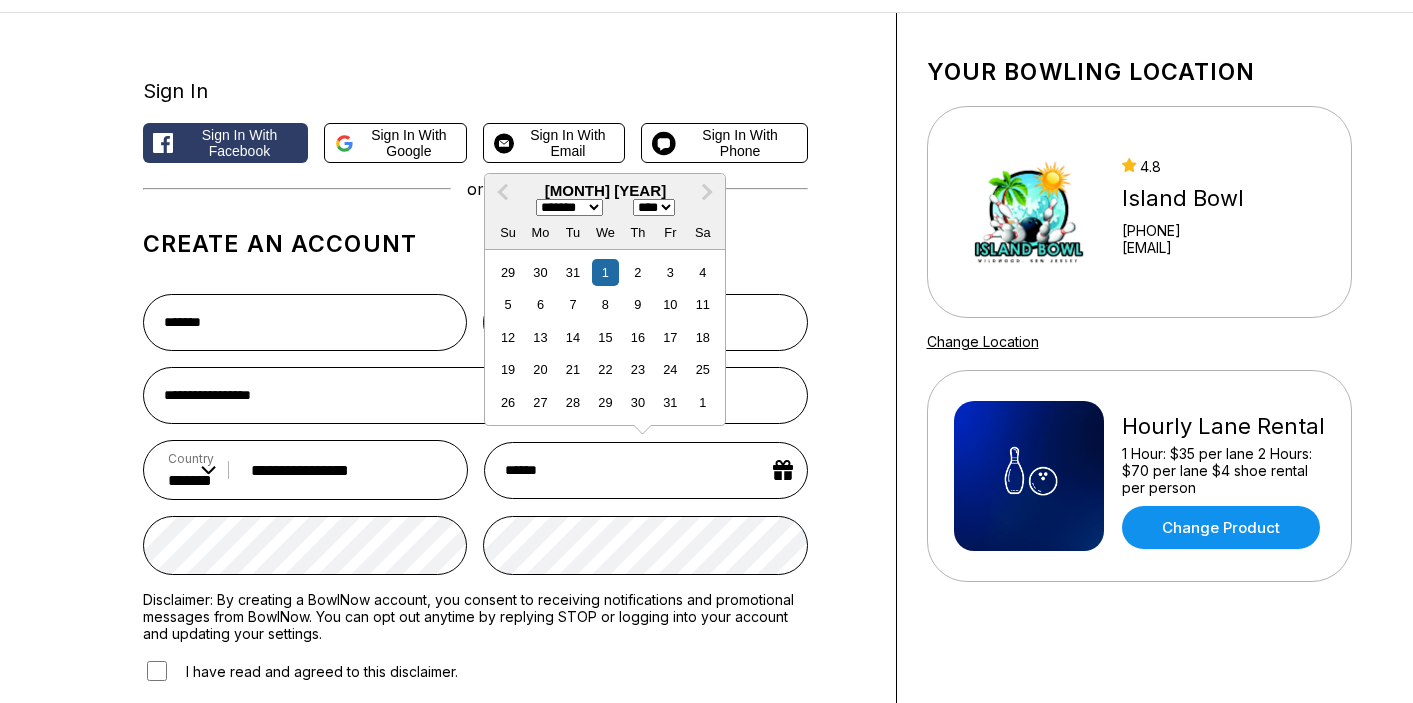 type on "*******" 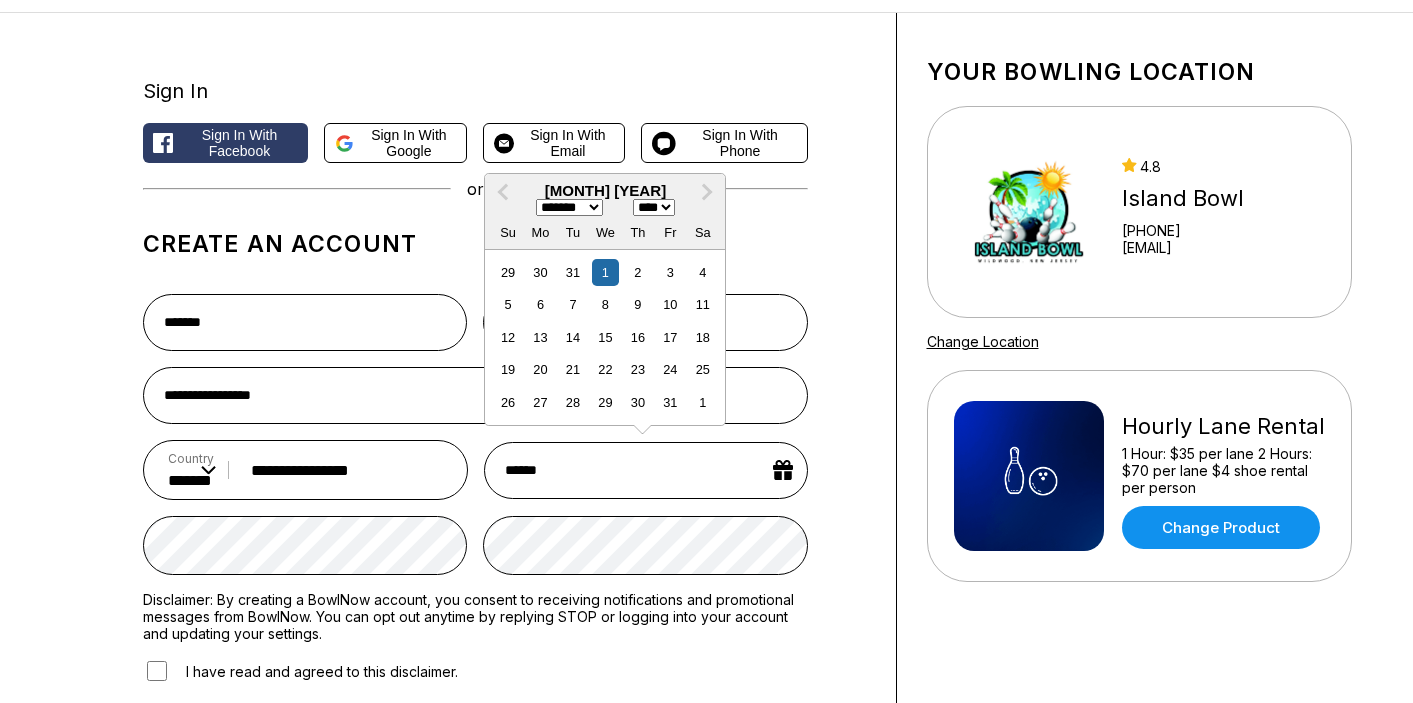 select on "**" 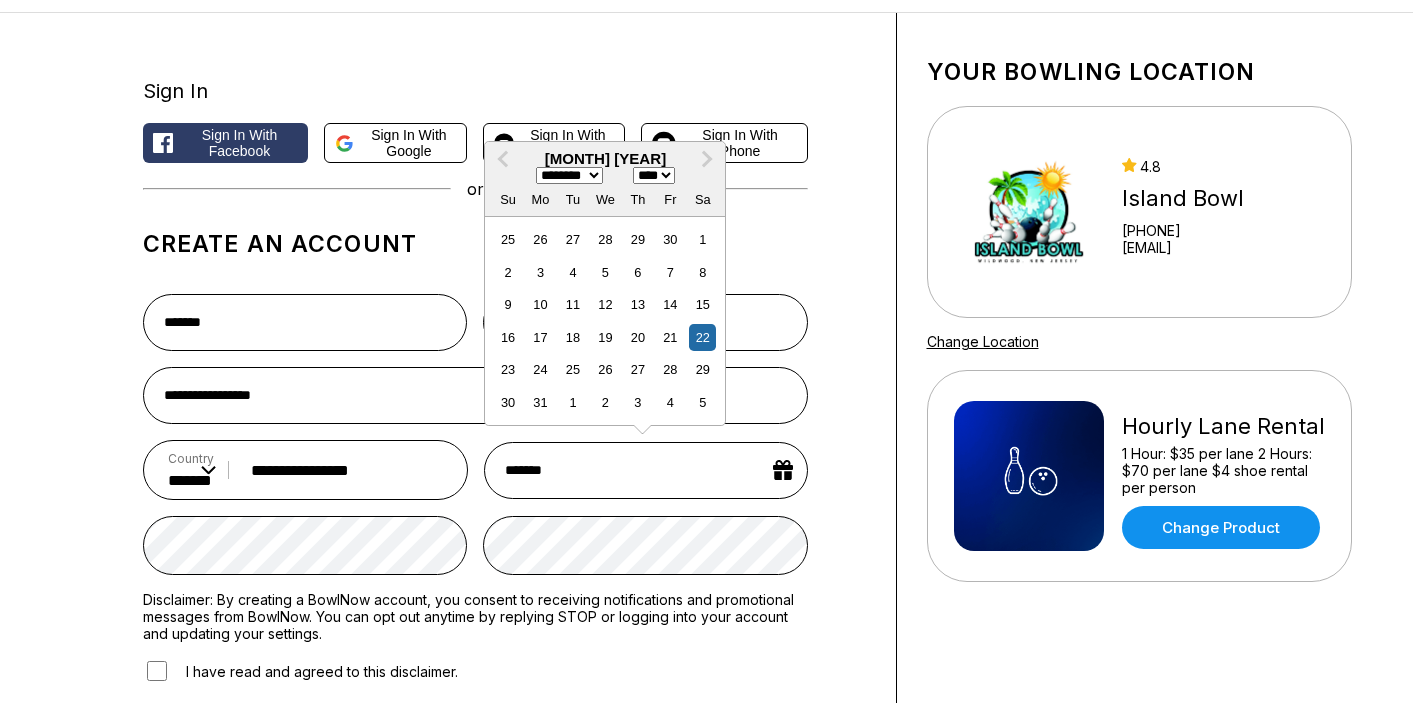 type on "********" 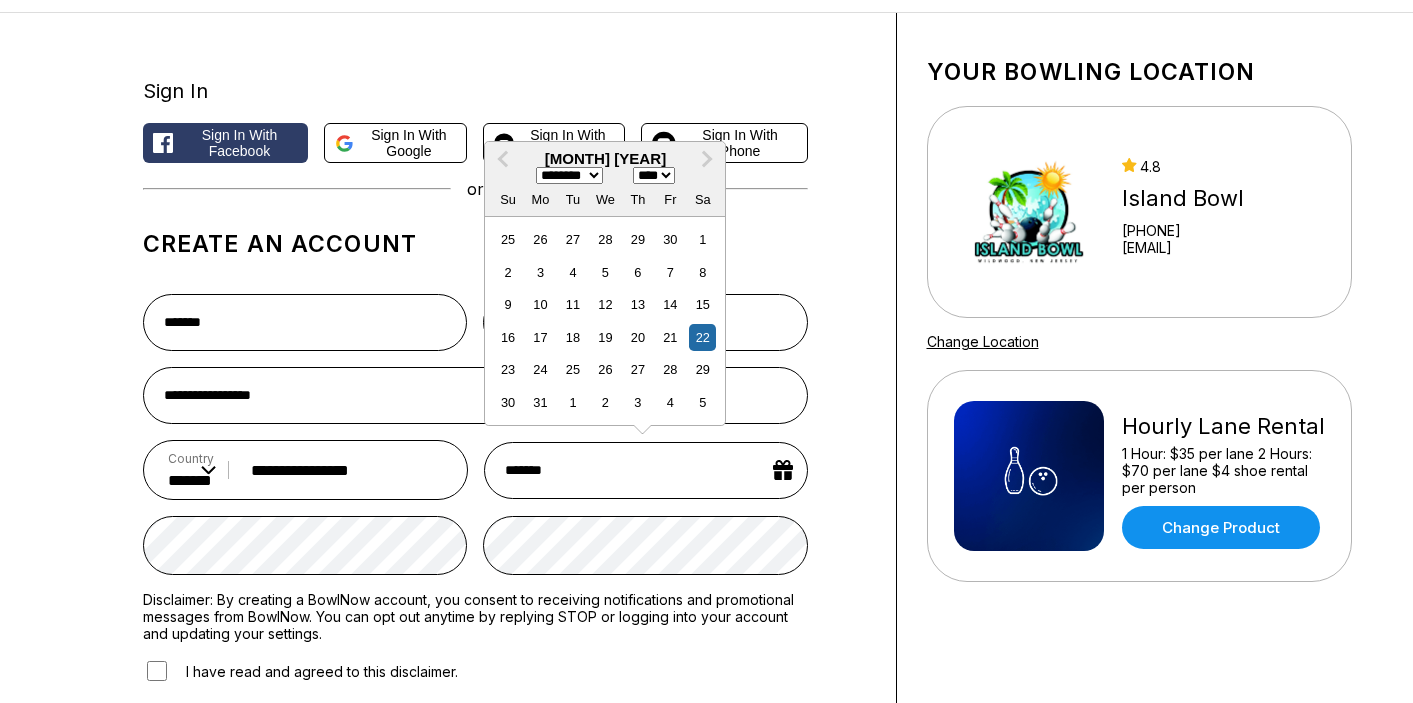 select on "****" 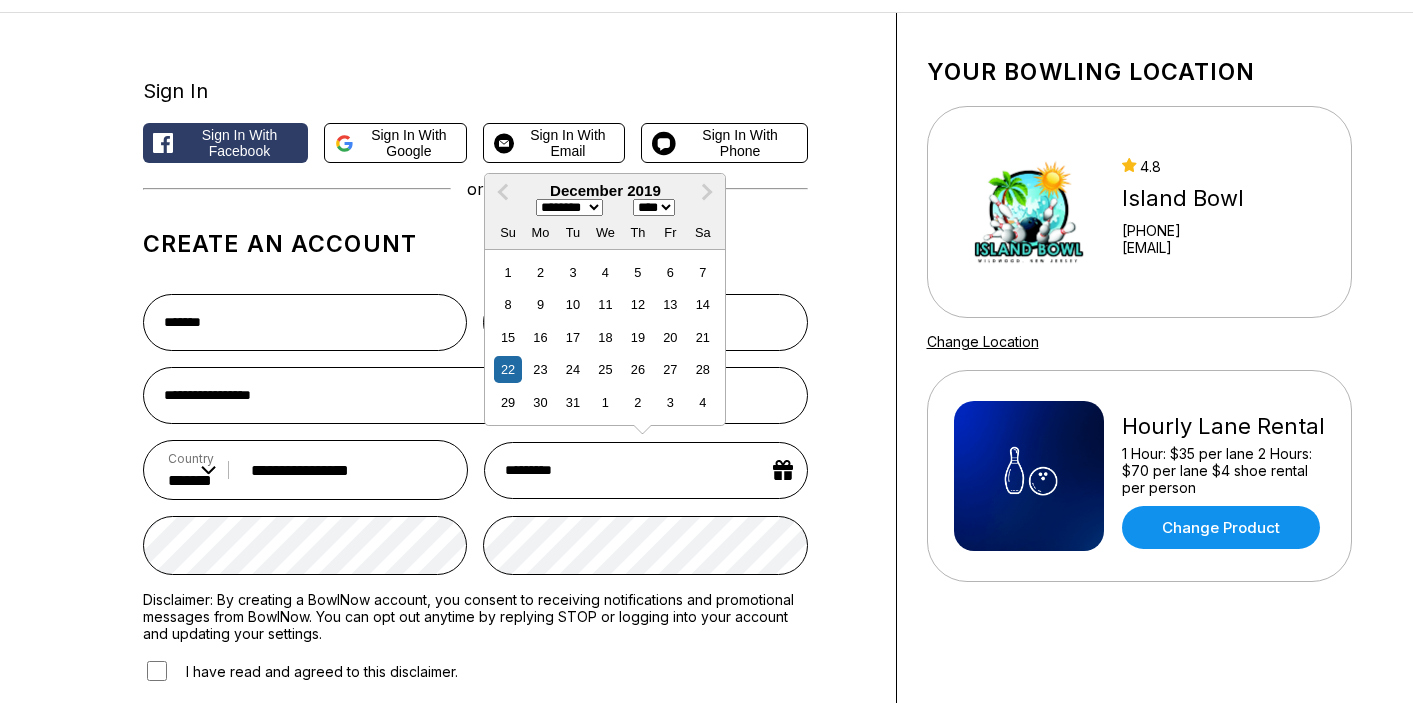 type on "**********" 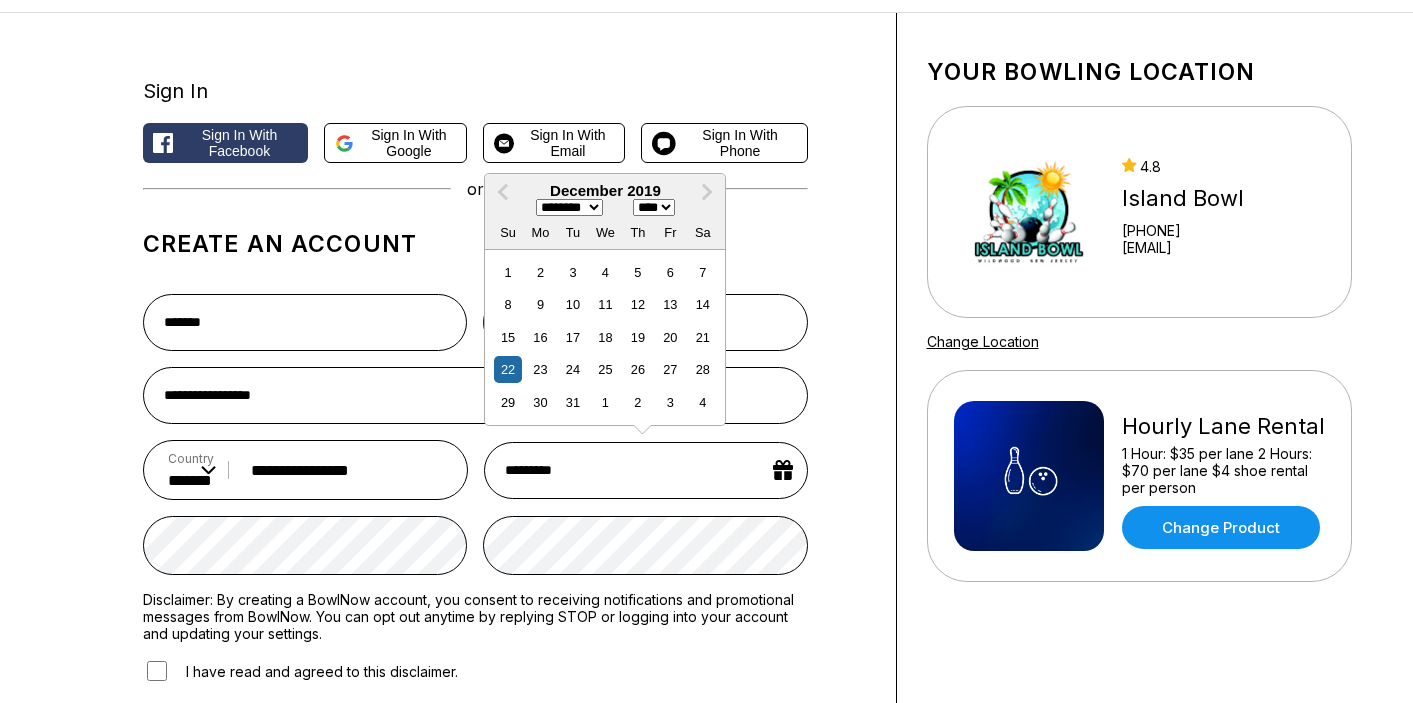 select on "****" 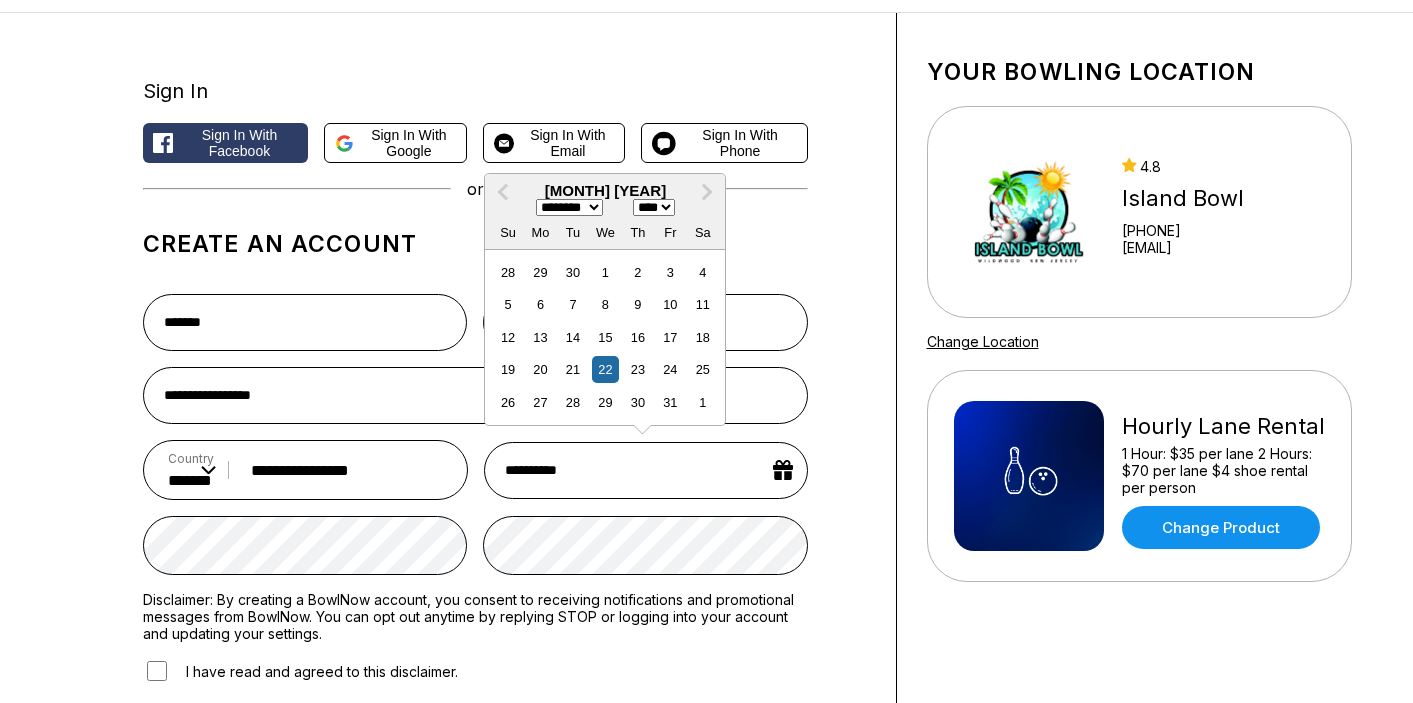 type on "**********" 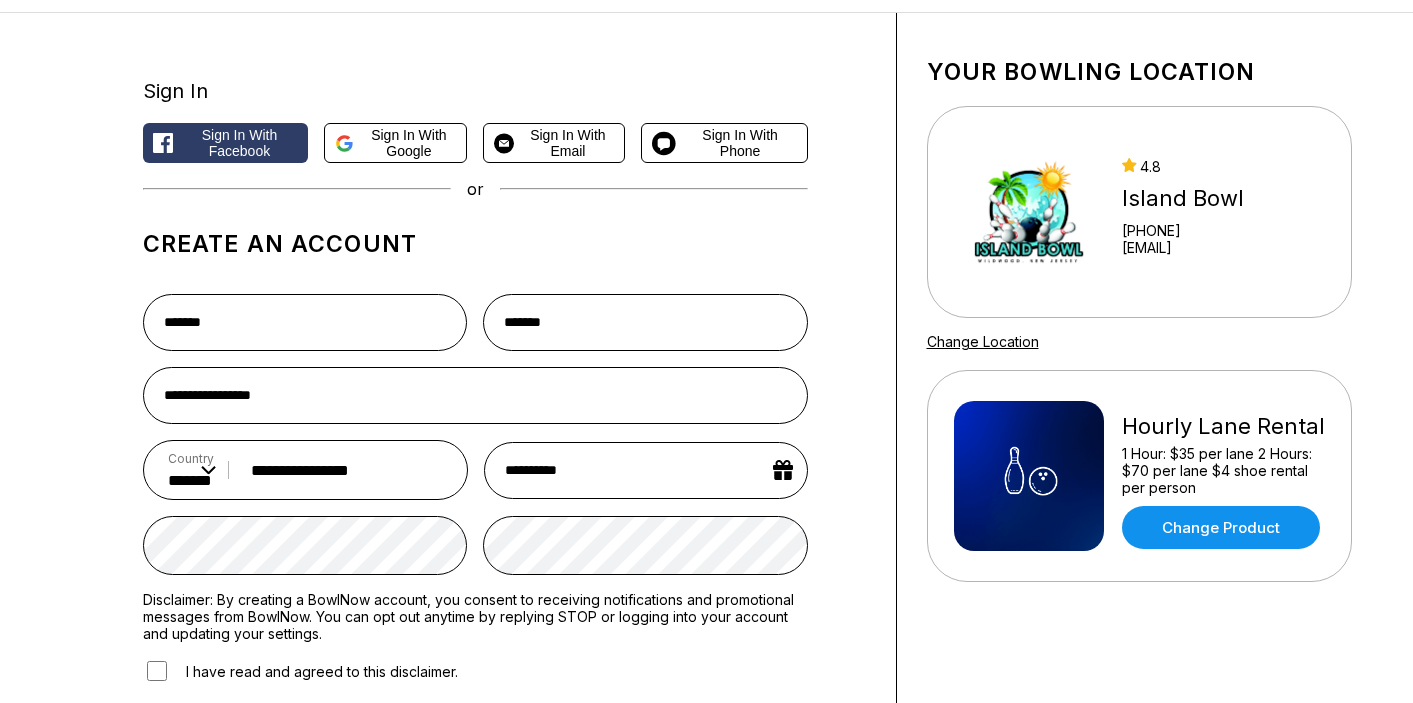 click on "**********" at bounding box center [706, 420] 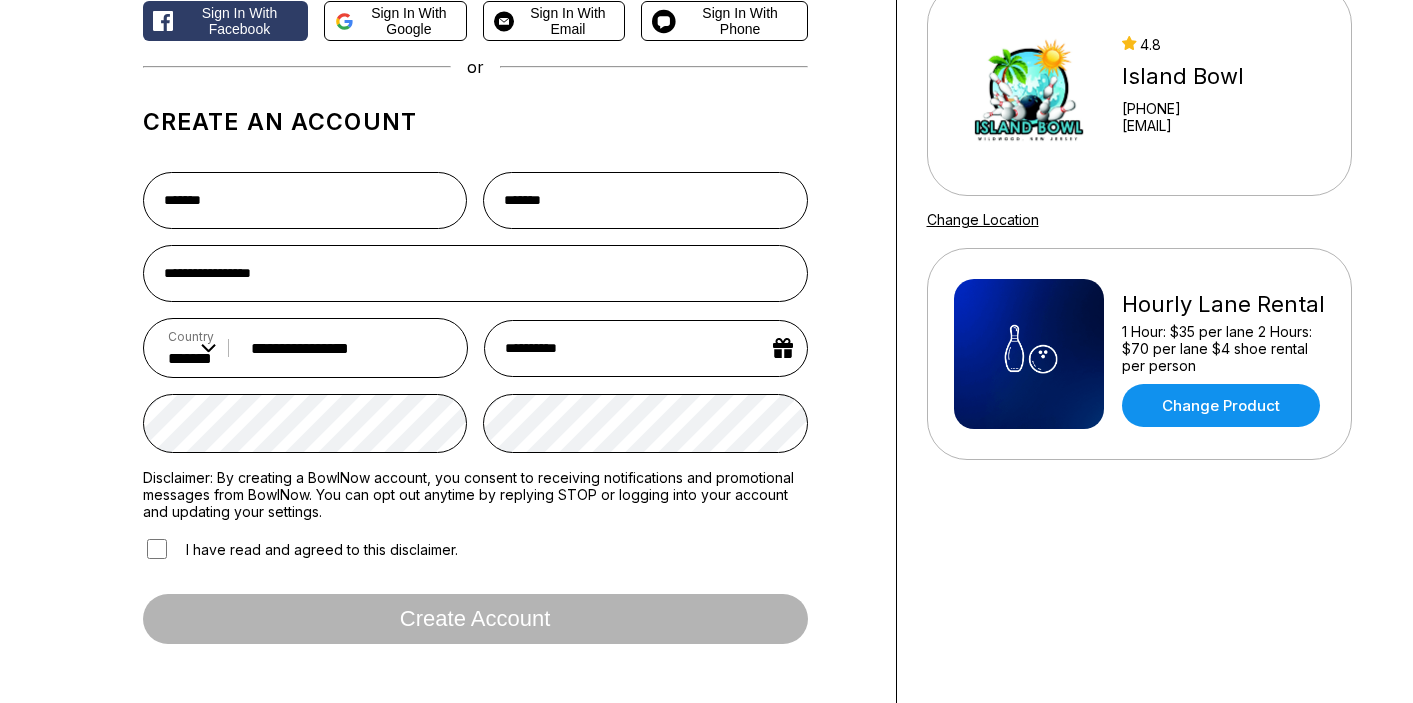 scroll, scrollTop: 240, scrollLeft: 0, axis: vertical 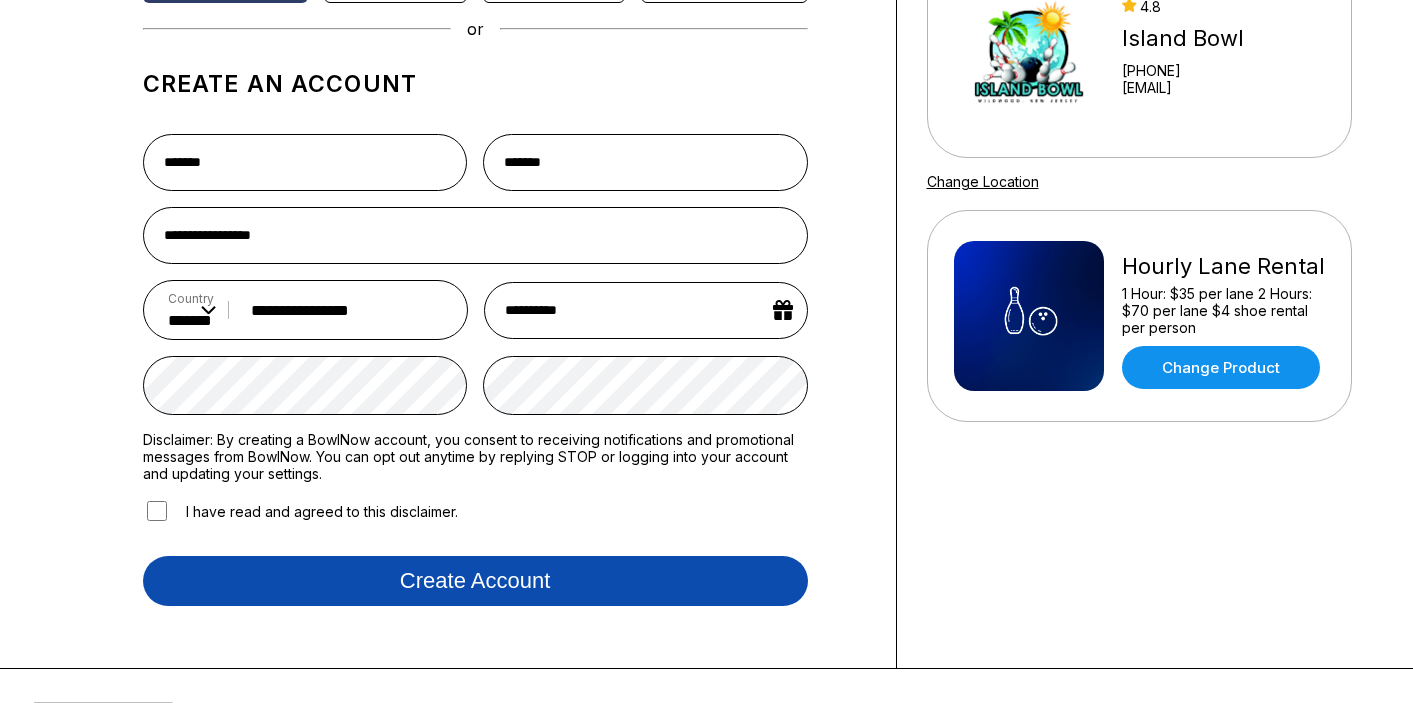 click on "Create account" at bounding box center (475, 581) 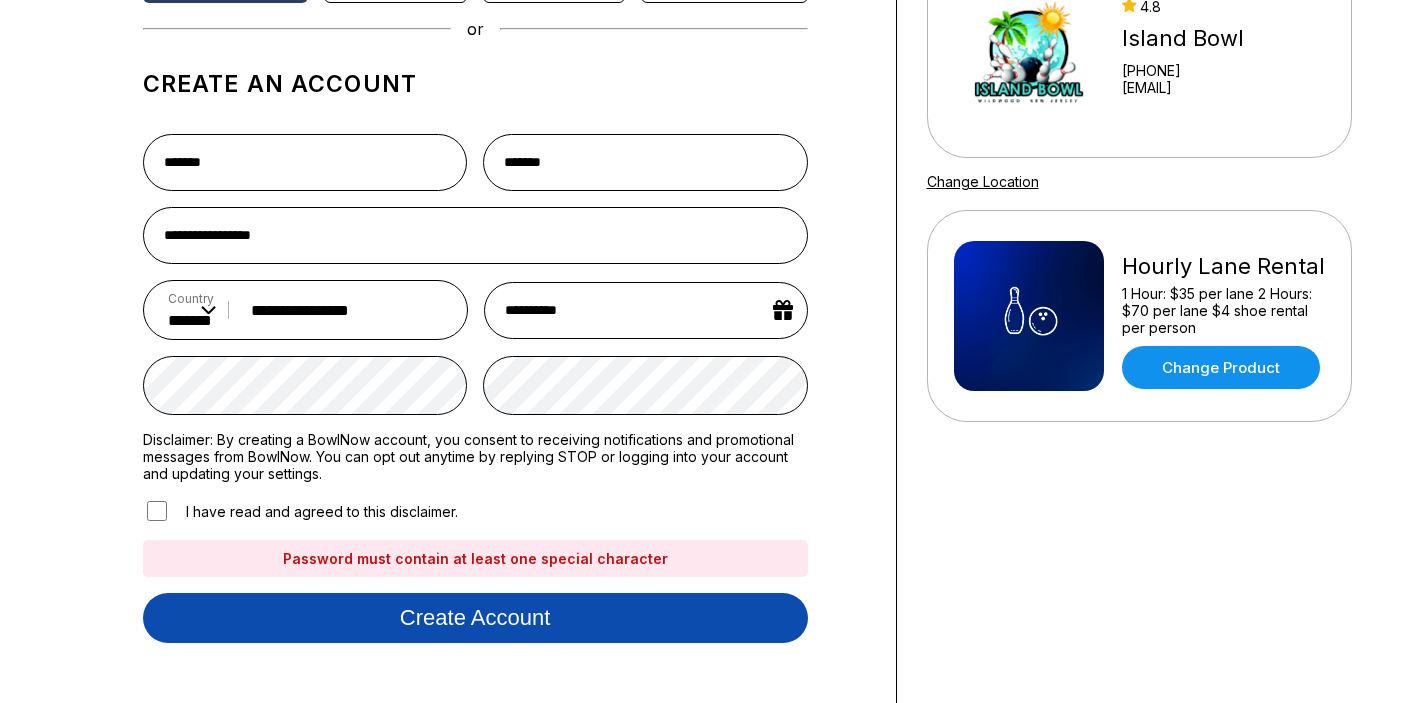 click on "Create account" at bounding box center (475, 618) 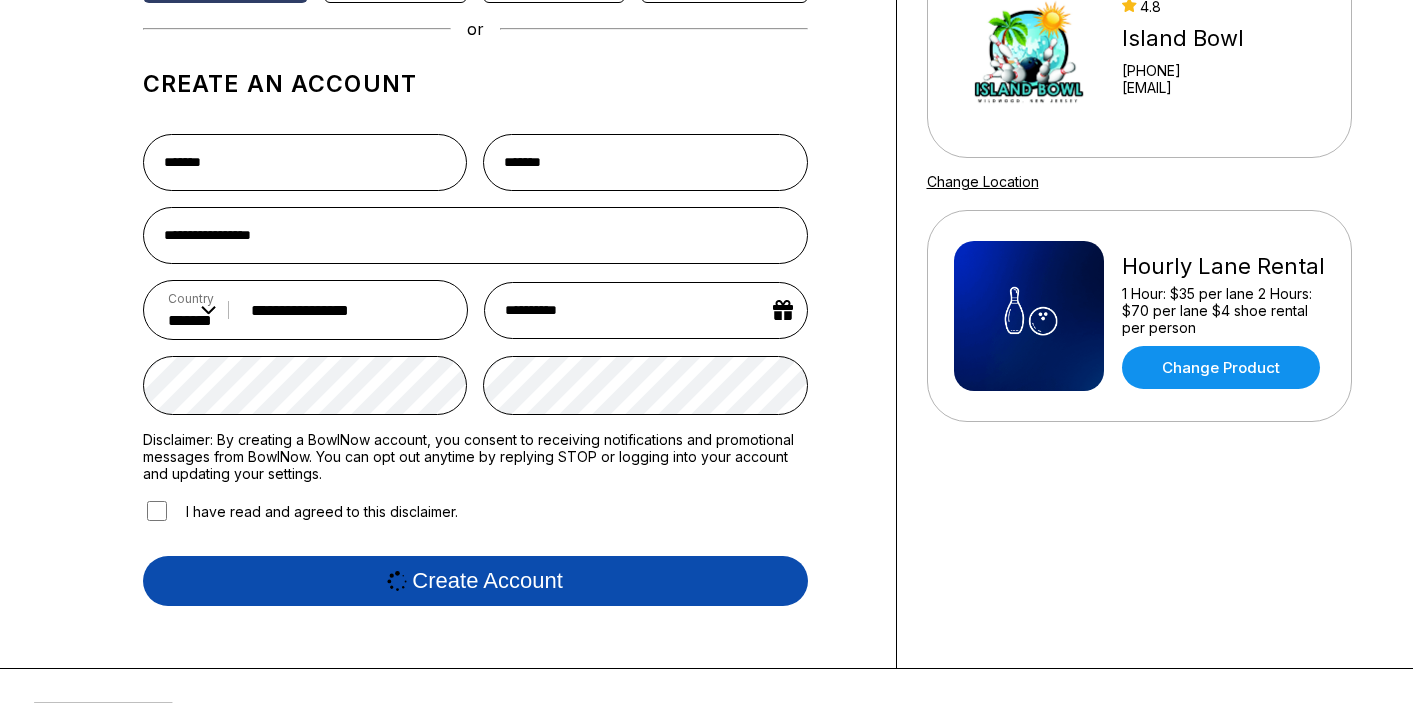 scroll, scrollTop: 0, scrollLeft: 0, axis: both 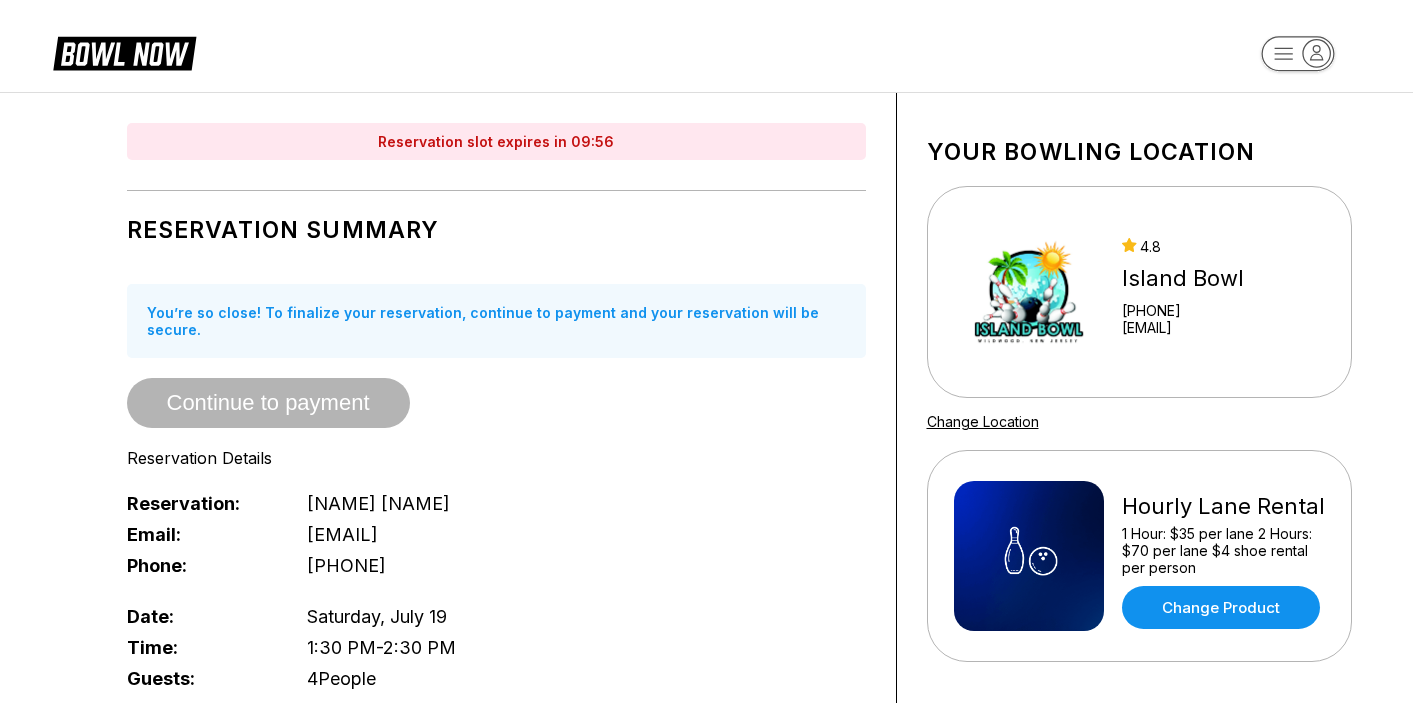 click on "Phone:   [PHONE]" at bounding box center (496, 565) 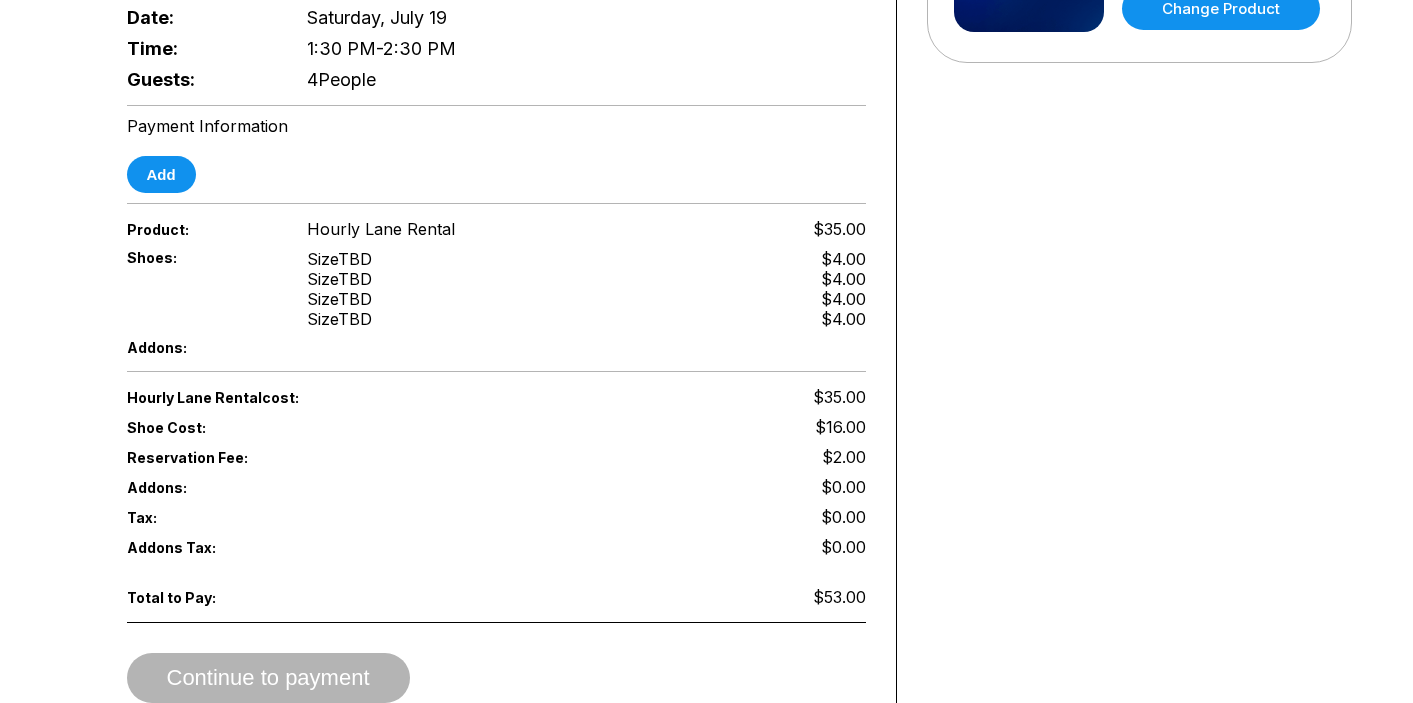 scroll, scrollTop: 600, scrollLeft: 0, axis: vertical 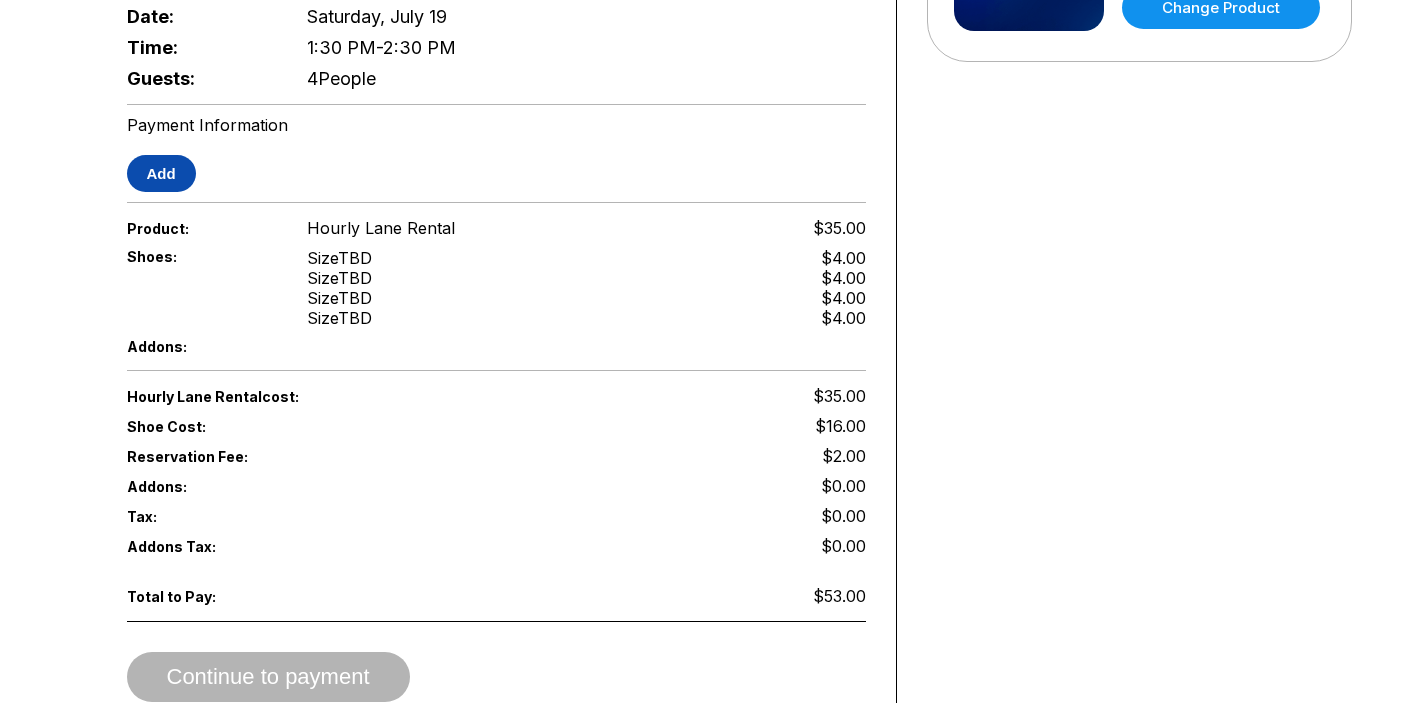click on "Add" at bounding box center (161, 173) 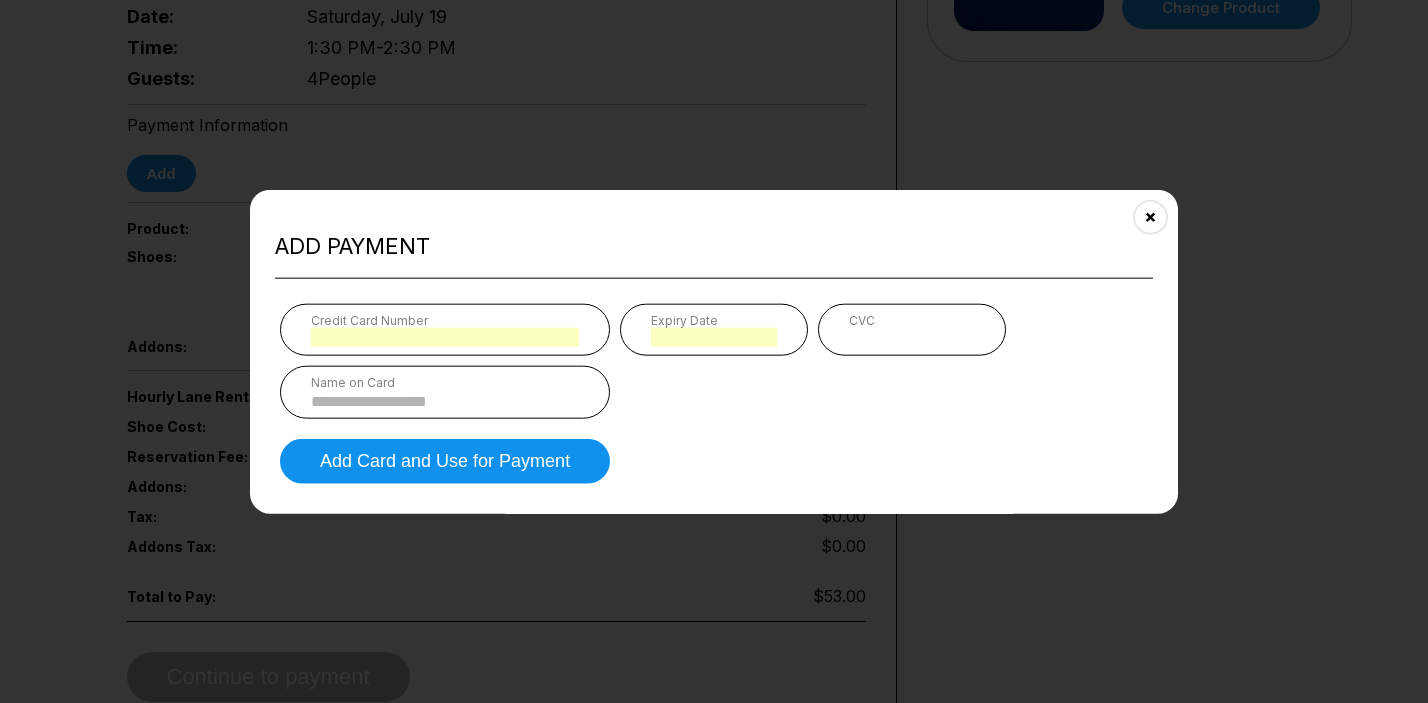 click on "Name on Card" at bounding box center (445, 382) 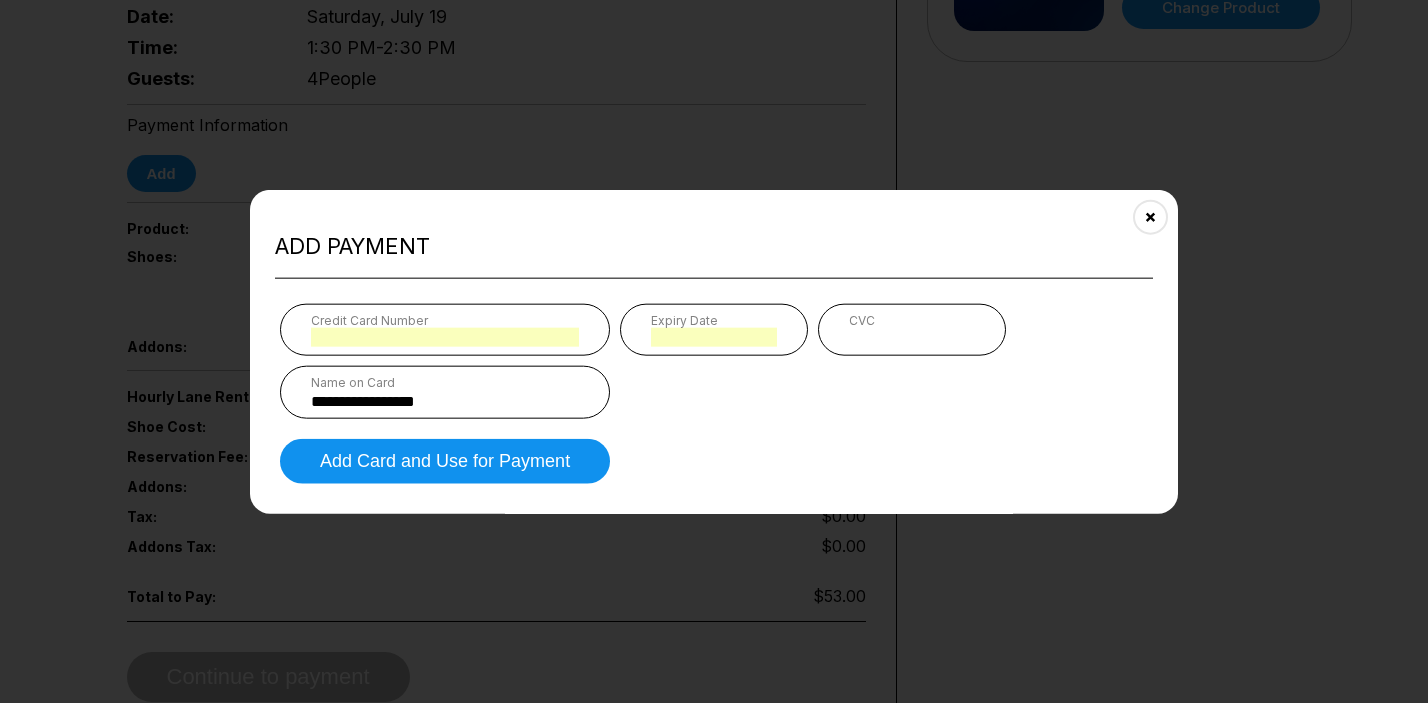 type on "*" 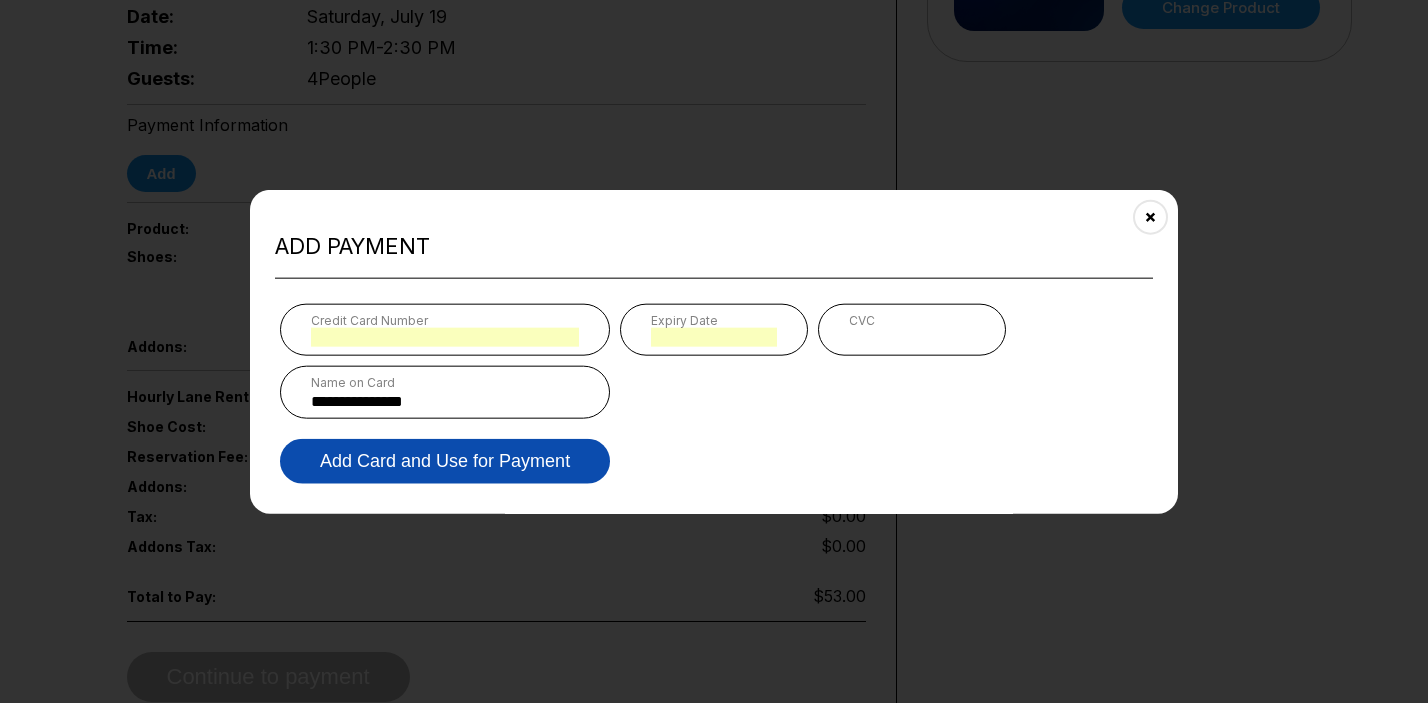 type on "**********" 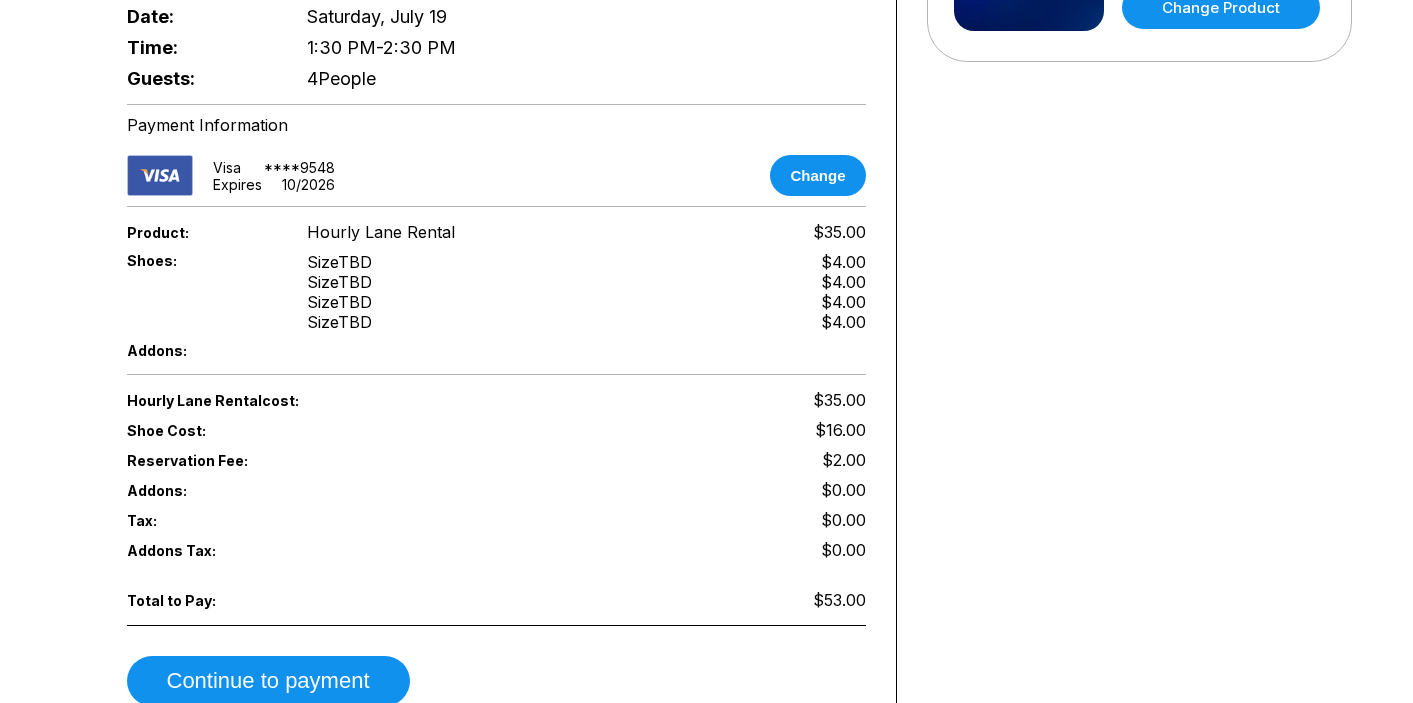 click on "Tax: $0.00" at bounding box center (496, 520) 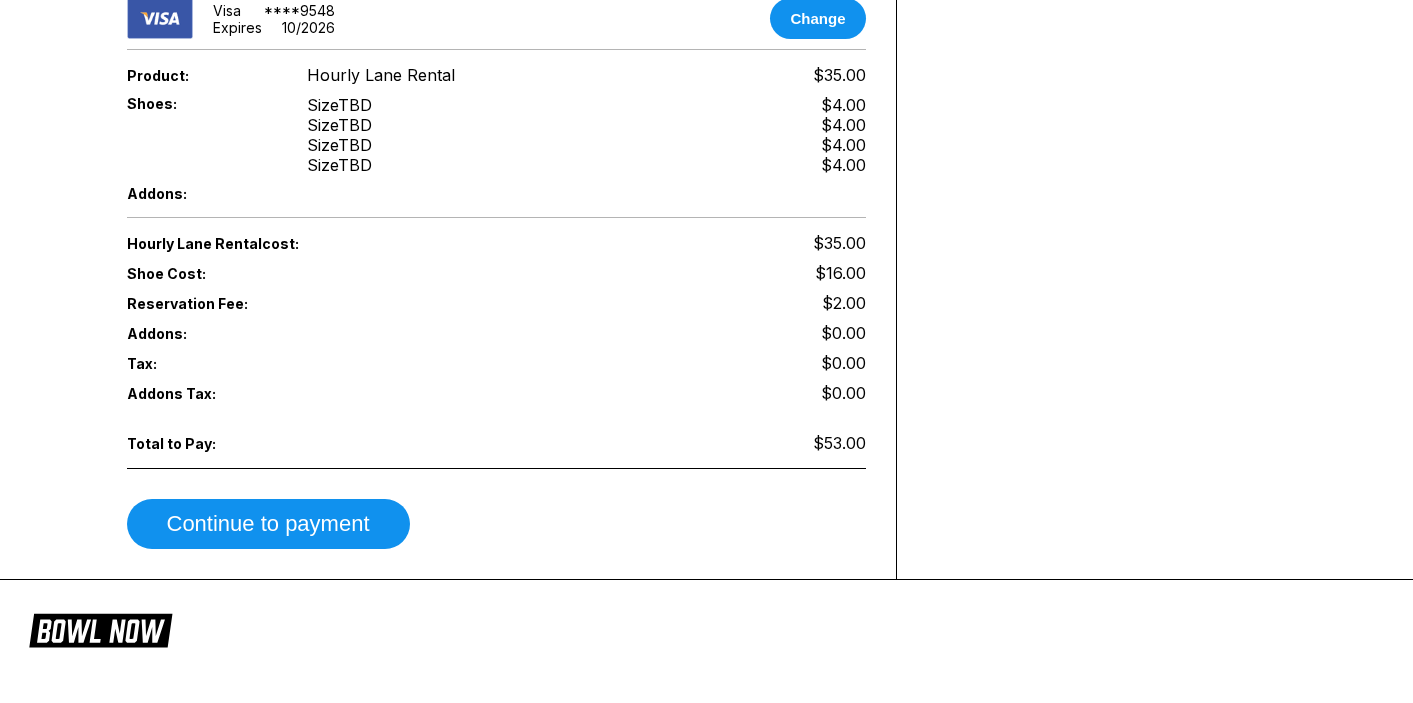 scroll, scrollTop: 760, scrollLeft: 0, axis: vertical 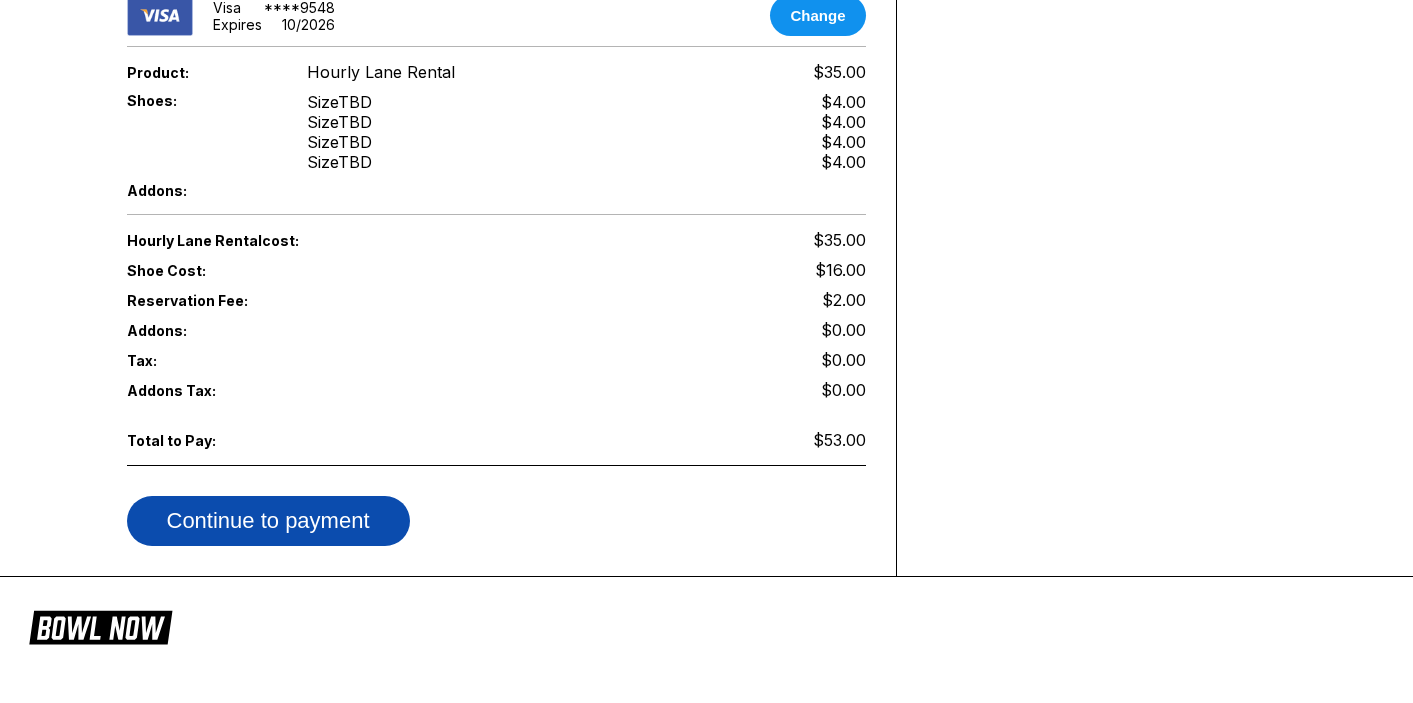 click on "Continue to payment" at bounding box center (268, 521) 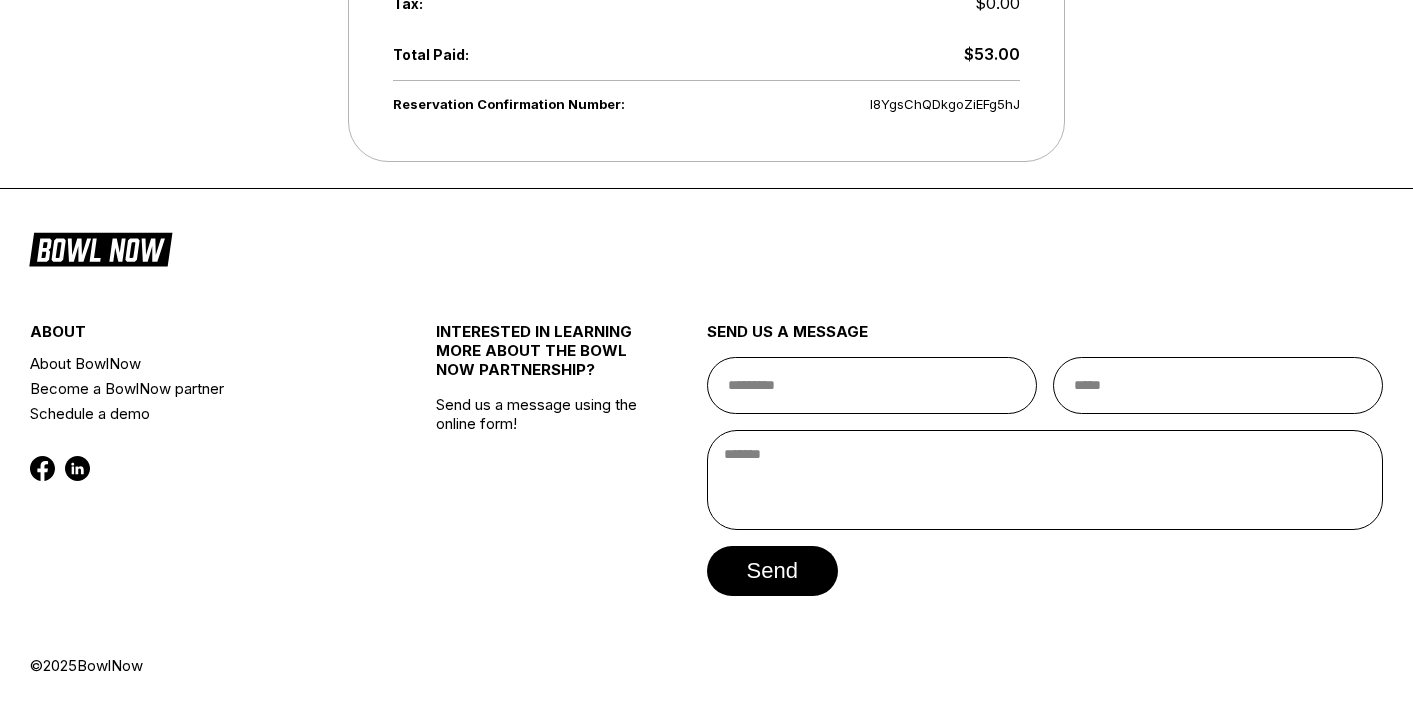 scroll, scrollTop: 1044, scrollLeft: 0, axis: vertical 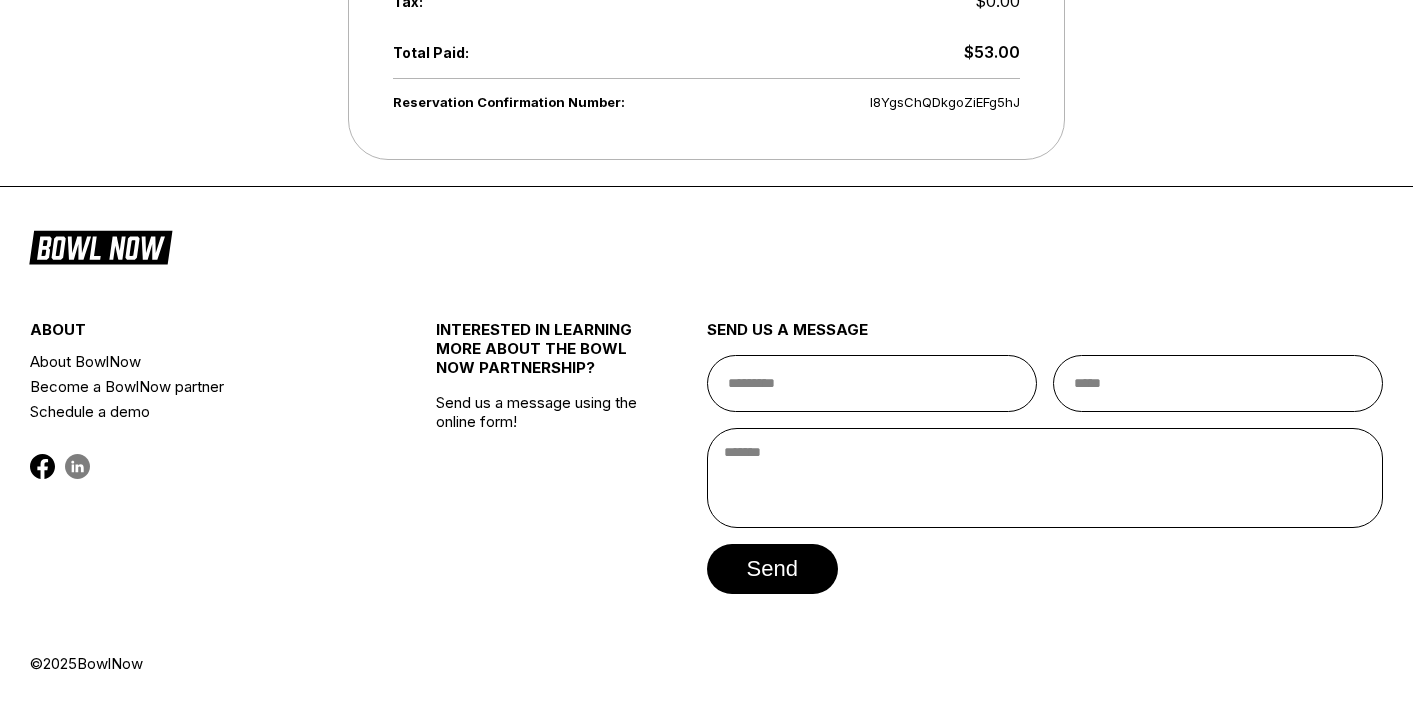 click 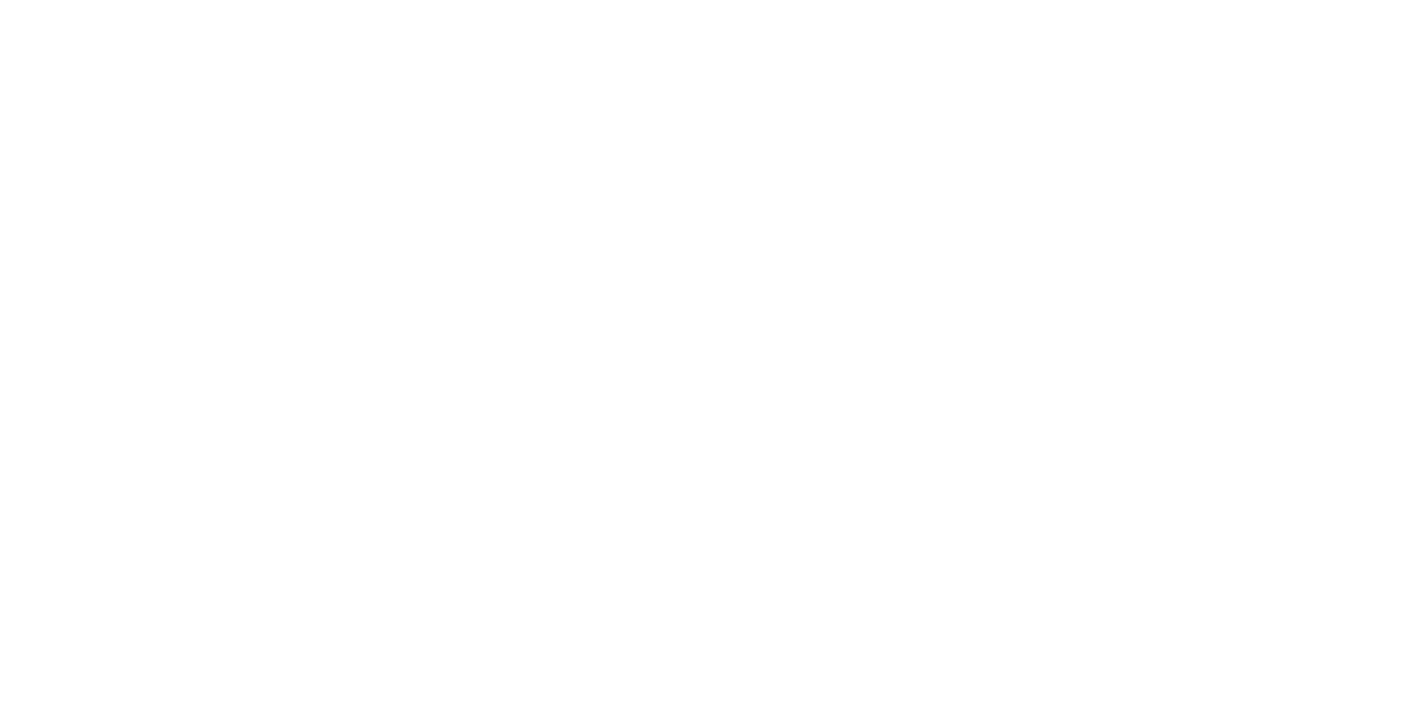 scroll, scrollTop: 0, scrollLeft: 0, axis: both 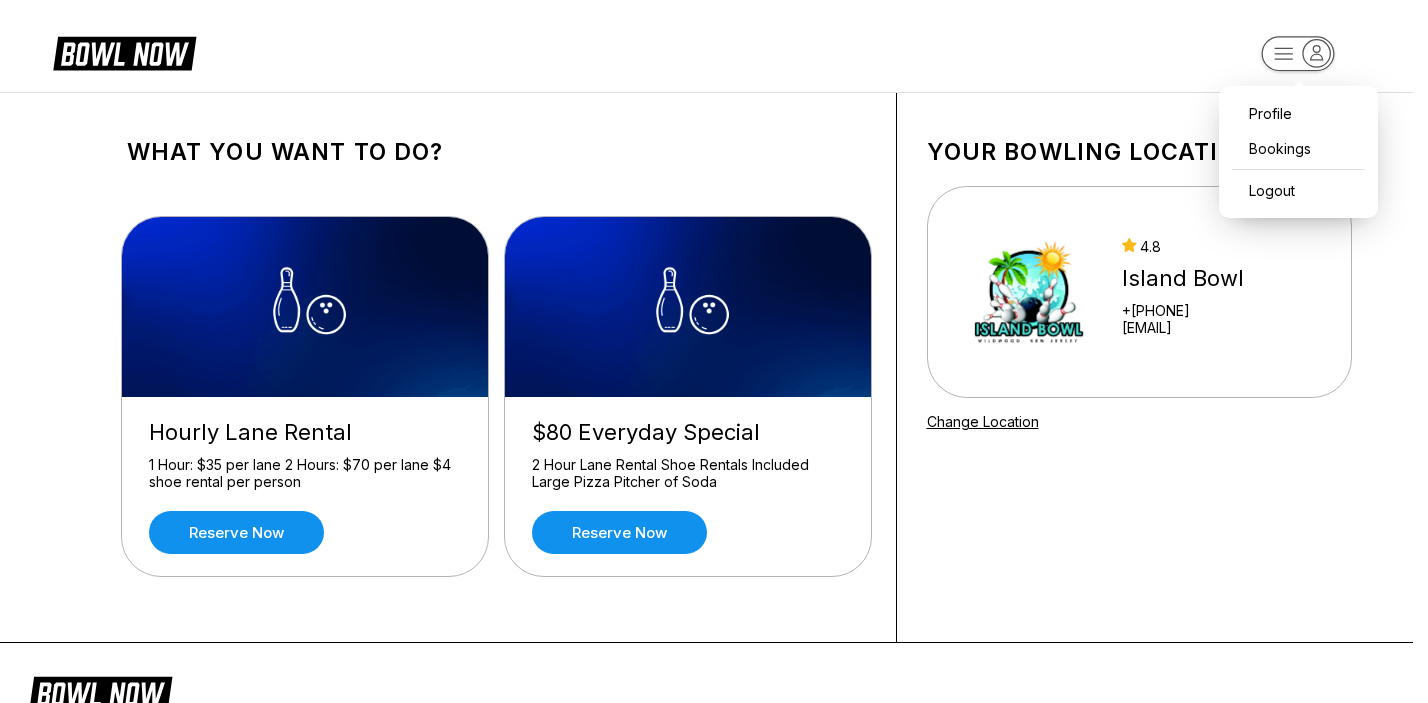 click on "Profile Bookings Logout What you want to do? Hourly Lane Rental 1 Hour: $35 per lane
2 Hours: $70 per lane
$4 shoe rental per person Reserve now $80 Everyday Special 2 Hour Lane Rental
Shoe Rentals Included
Large Pizza
Pitcher of Soda Reserve now Your bowling location 4.8 Island Bowl   +[PHONE] [EMAIL] Change Location about About BowlNow  Become a BowlNow partner  Schedule a demo INTERESTED IN LEARNING MORE ABOUT THE BOWL NOW PARTNERSHIP? Send us a message using the online form! send us a message send ©  2025  BowlNow /places/RI5hI3xFwNZ0CB8PDhY4/products" at bounding box center (714, 574) 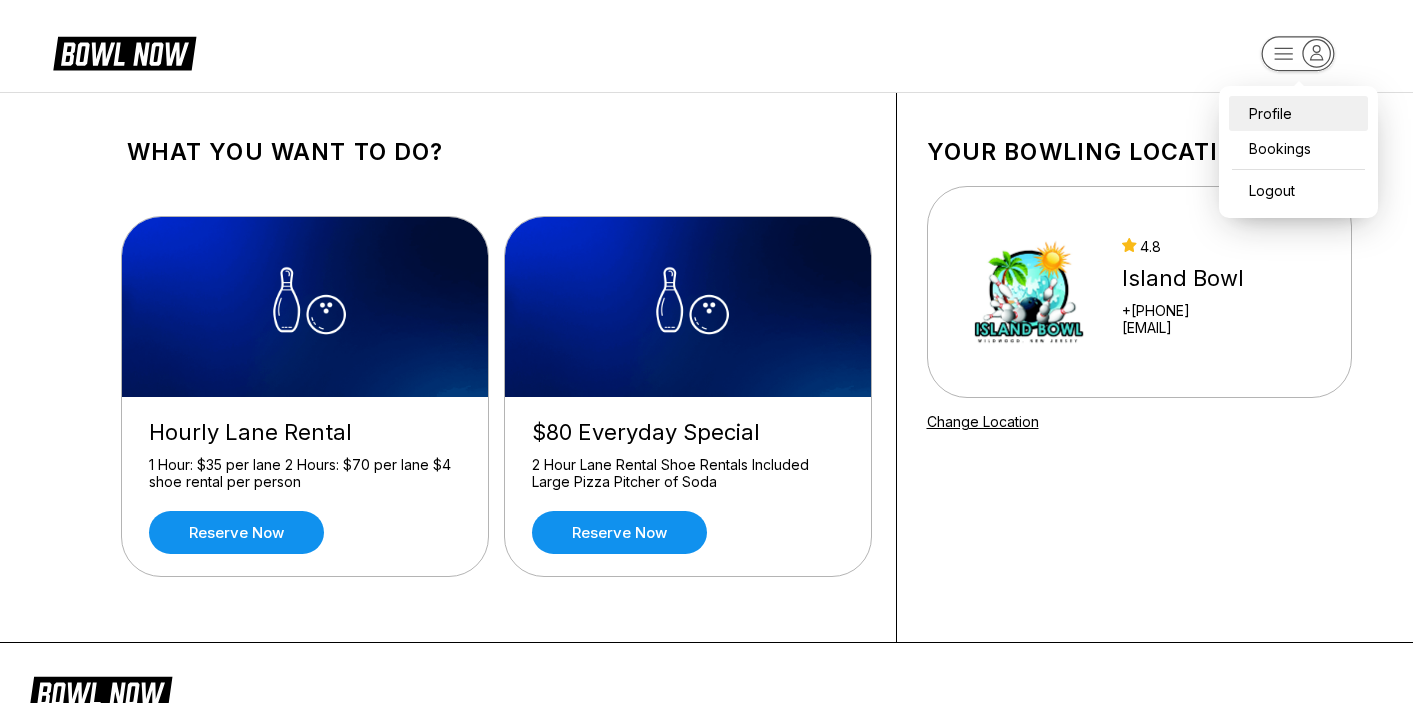 click on "Profile" at bounding box center (1298, 113) 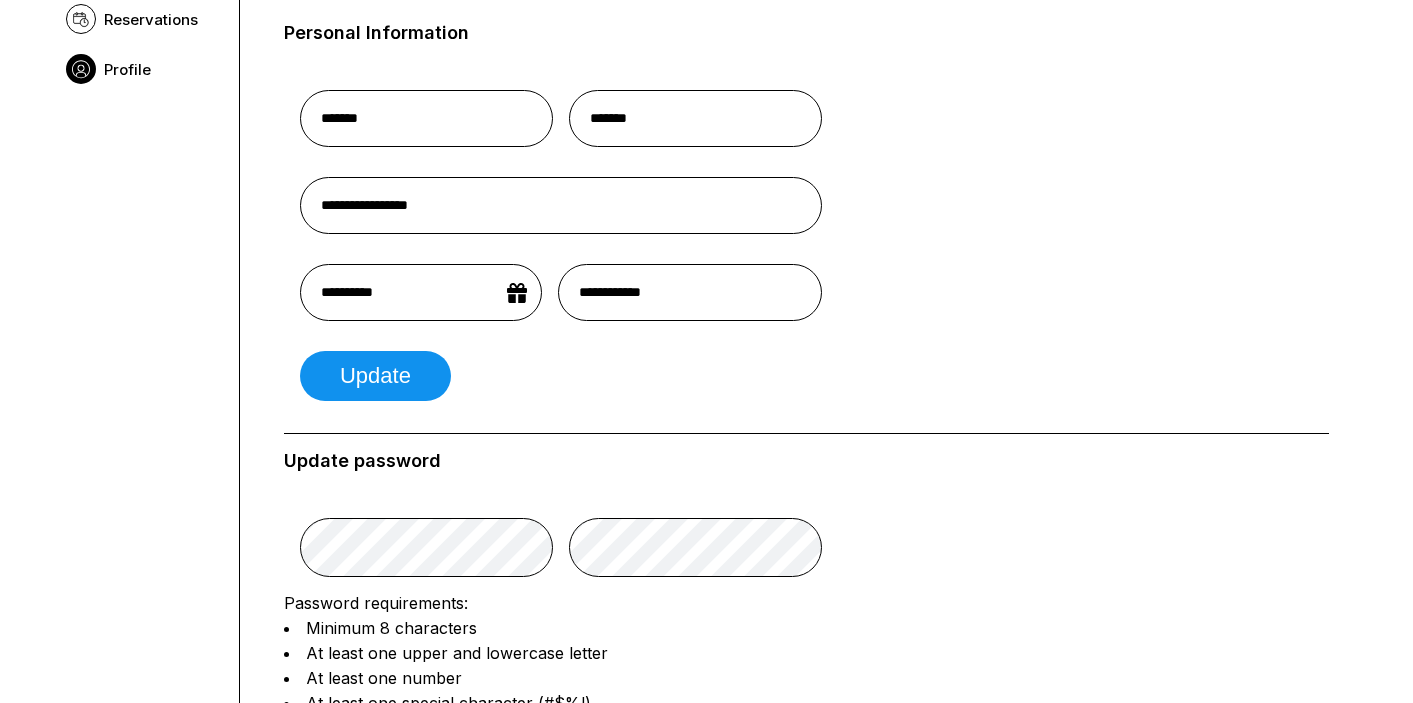 scroll, scrollTop: 6, scrollLeft: 0, axis: vertical 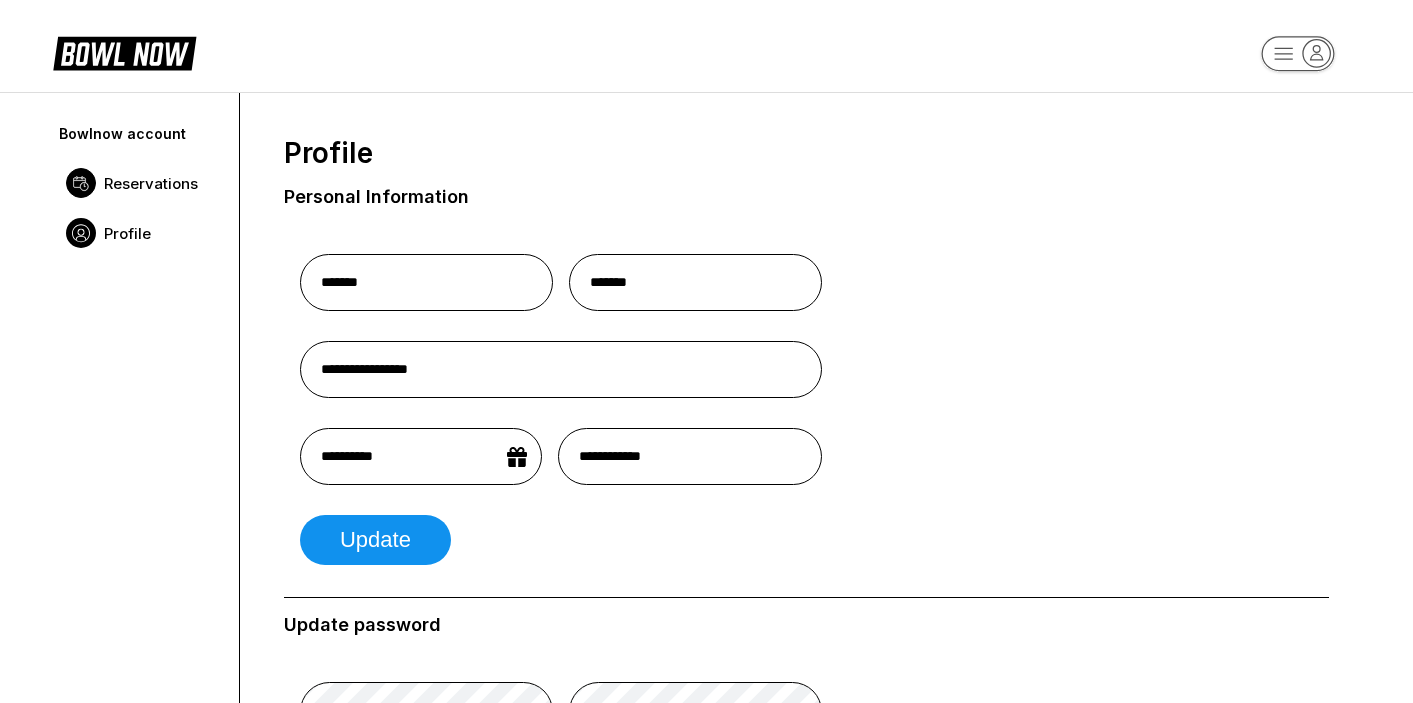 click on "Reservations" at bounding box center (151, 183) 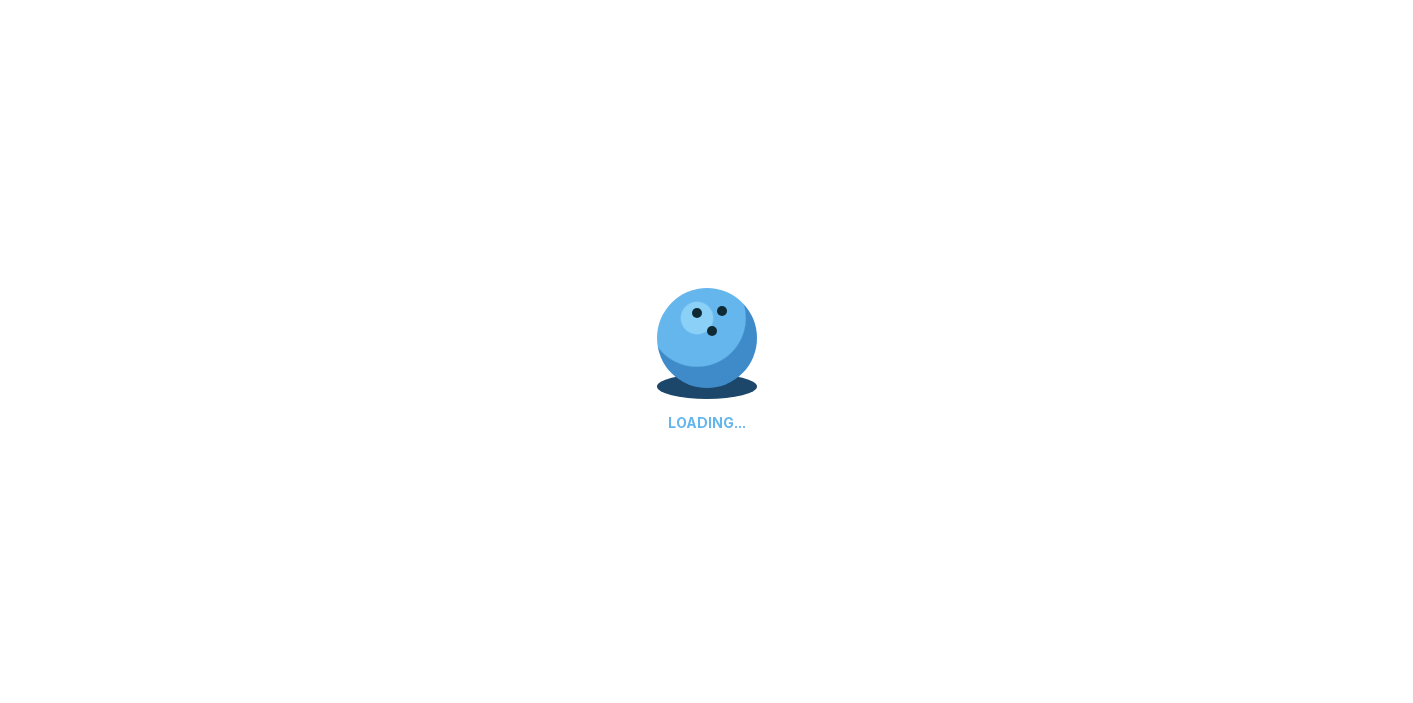 scroll, scrollTop: 92, scrollLeft: 0, axis: vertical 